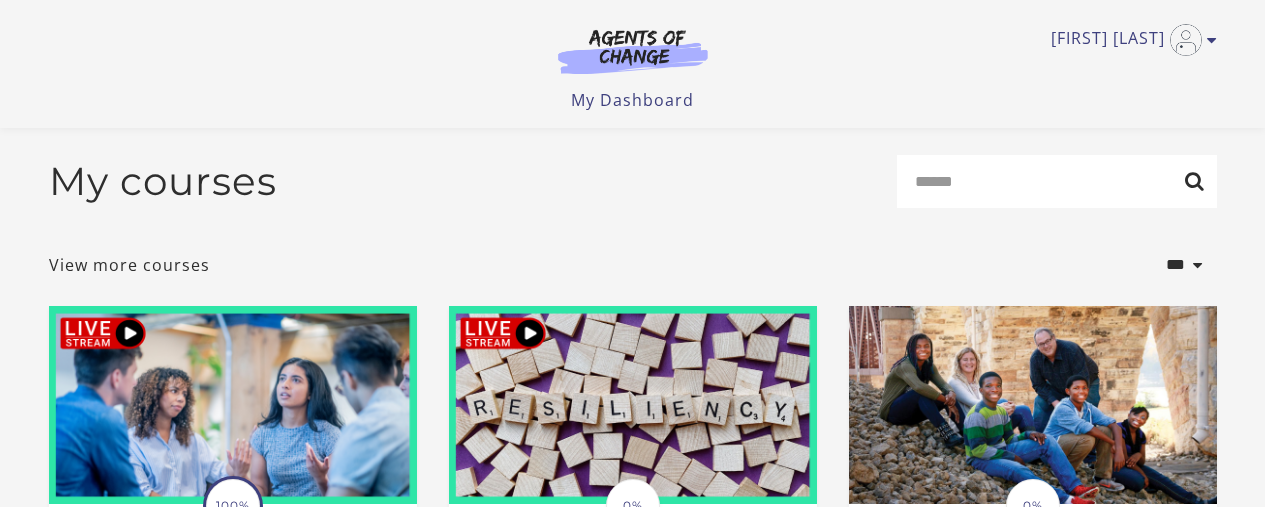 scroll, scrollTop: 40, scrollLeft: 0, axis: vertical 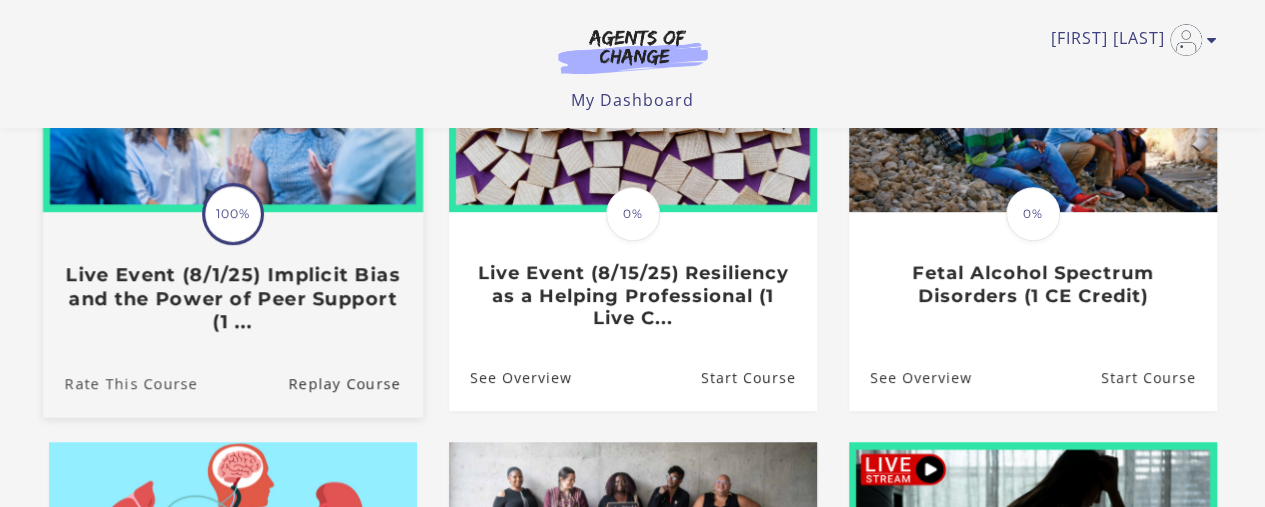 click on "Rate This Course" at bounding box center [119, 382] 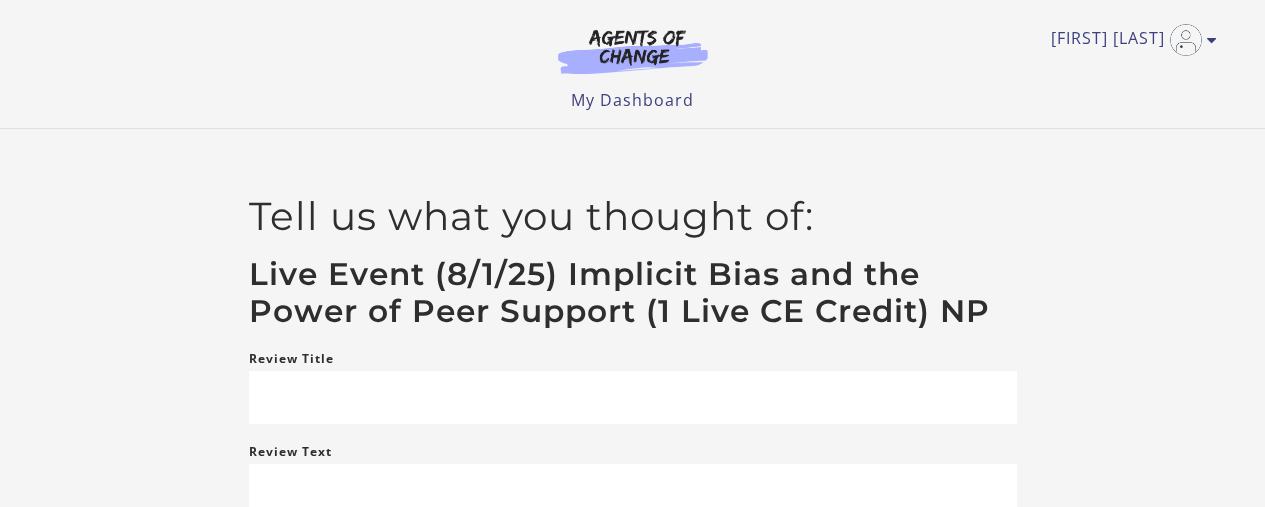 scroll, scrollTop: 0, scrollLeft: 0, axis: both 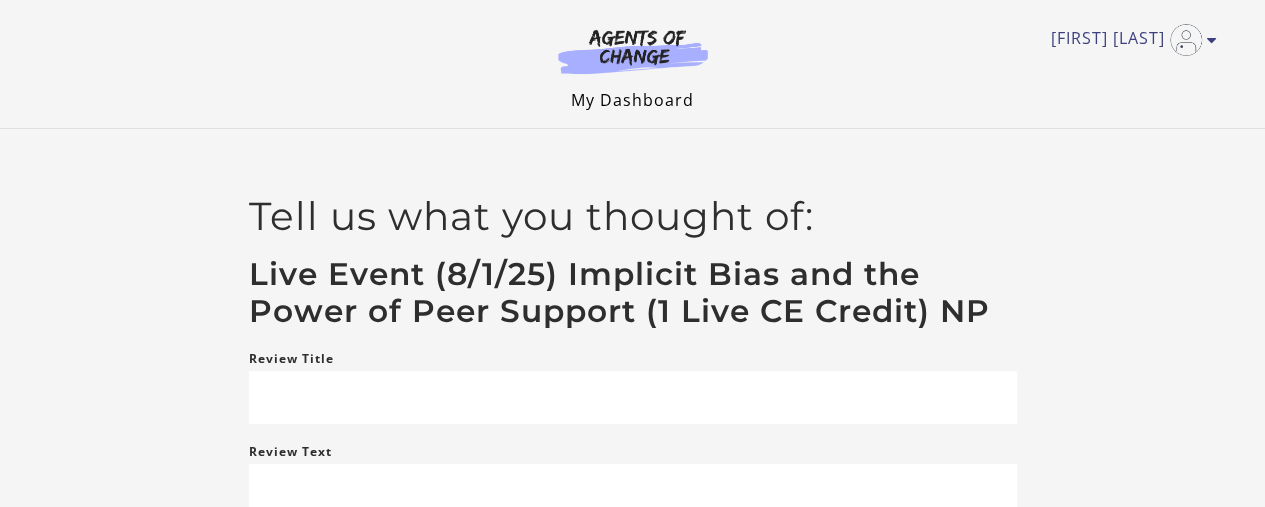 click on "My Dashboard" at bounding box center [632, 100] 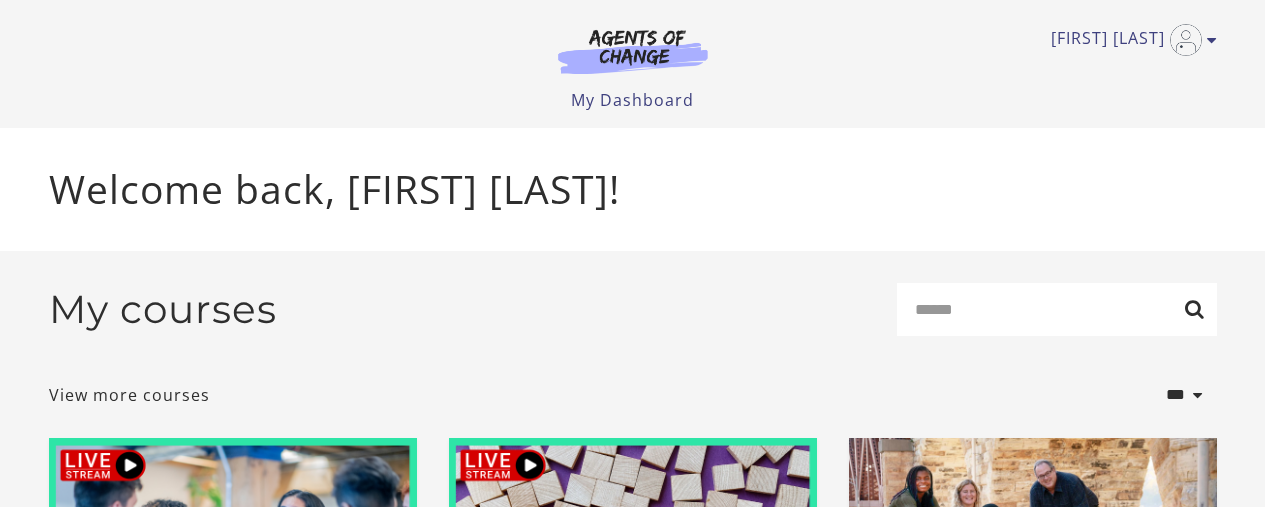 scroll, scrollTop: 0, scrollLeft: 0, axis: both 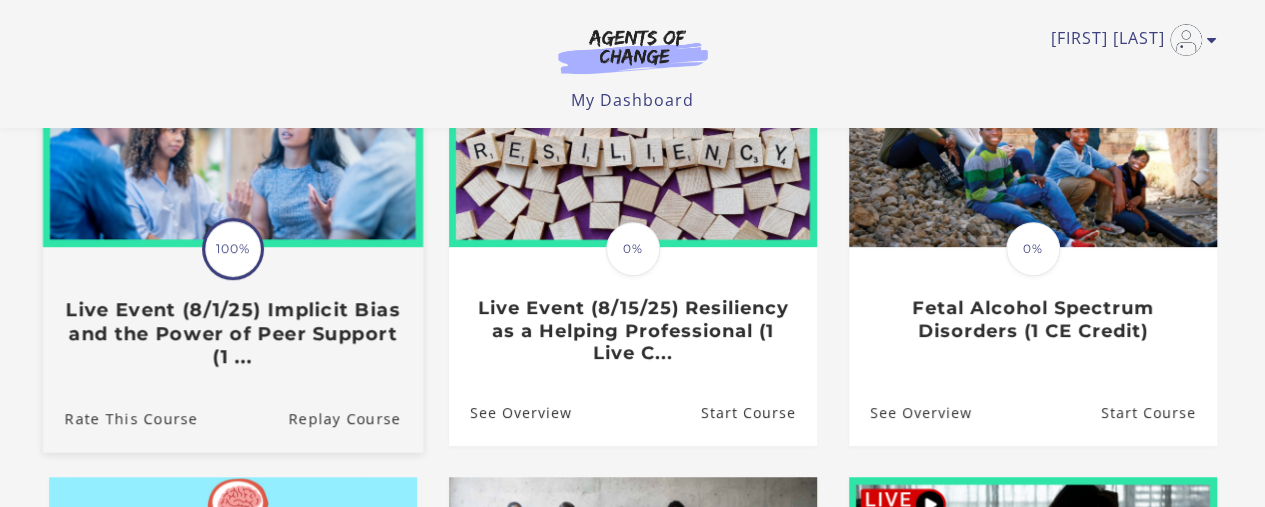 click at bounding box center (232, 144) 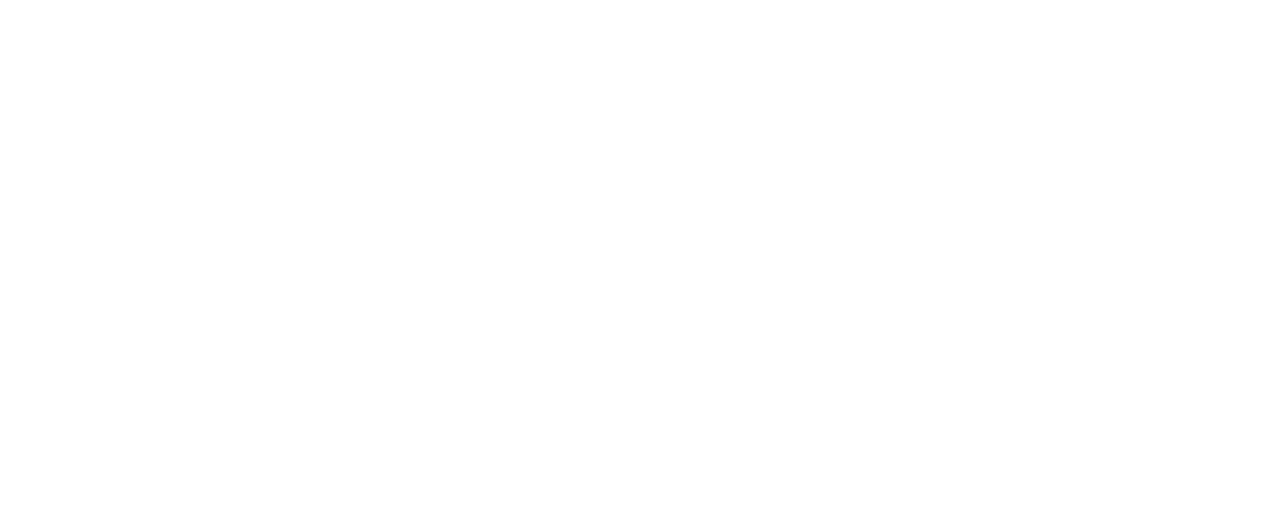 scroll, scrollTop: 0, scrollLeft: 0, axis: both 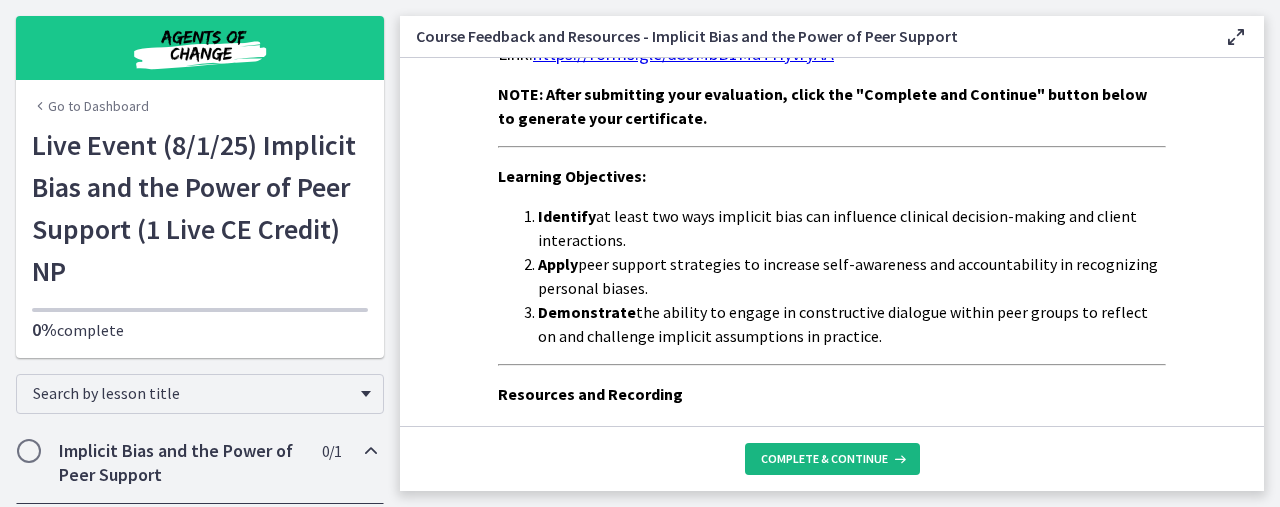click on "Complete & continue" at bounding box center (824, 459) 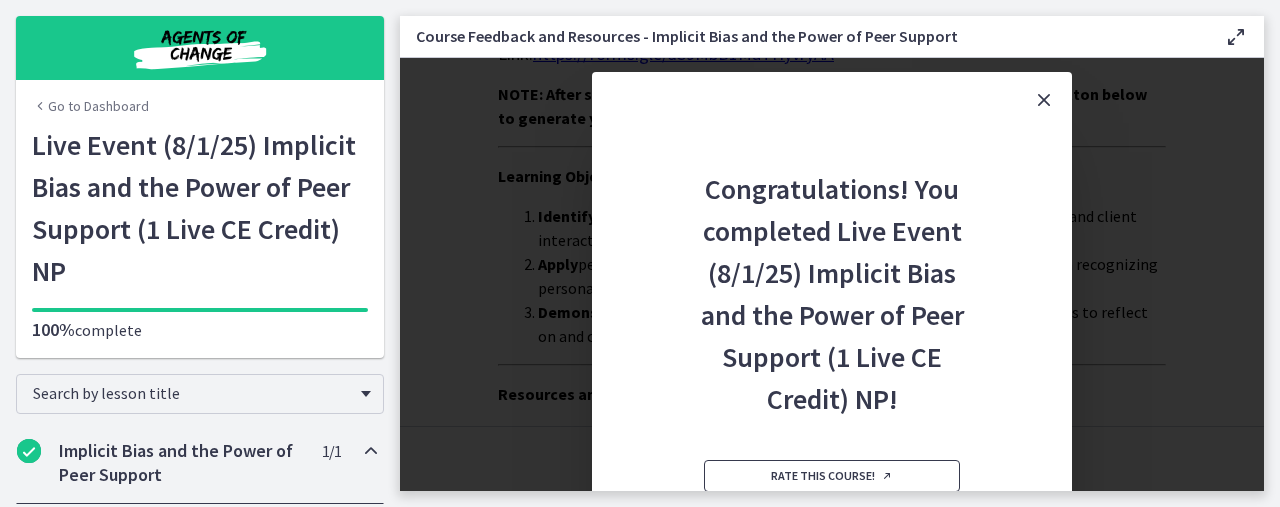 click on "Rate this course!" at bounding box center [832, 476] 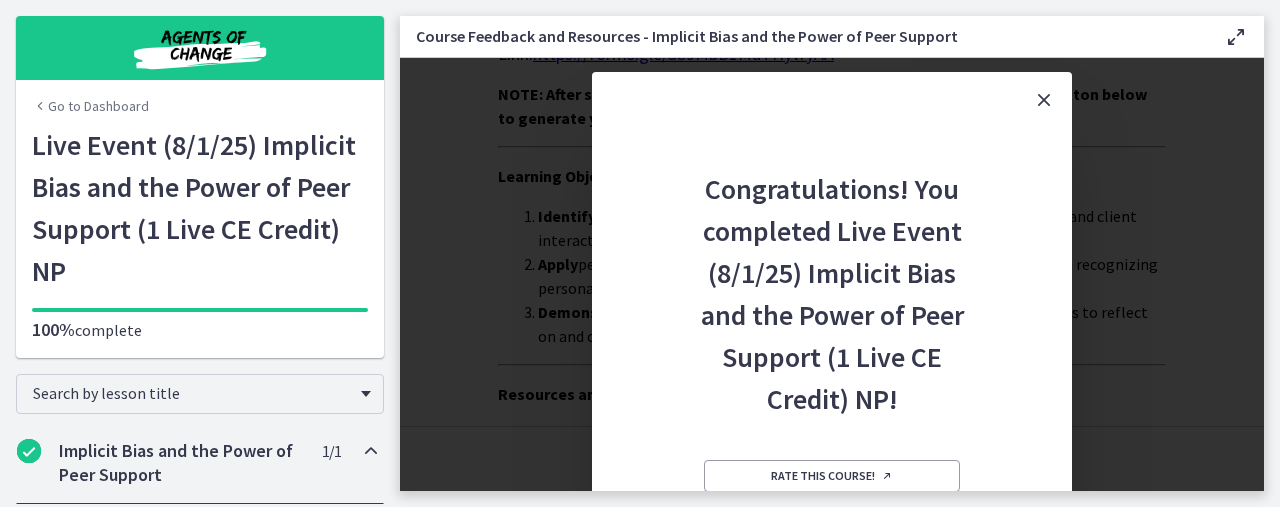 click at bounding box center [1044, 100] 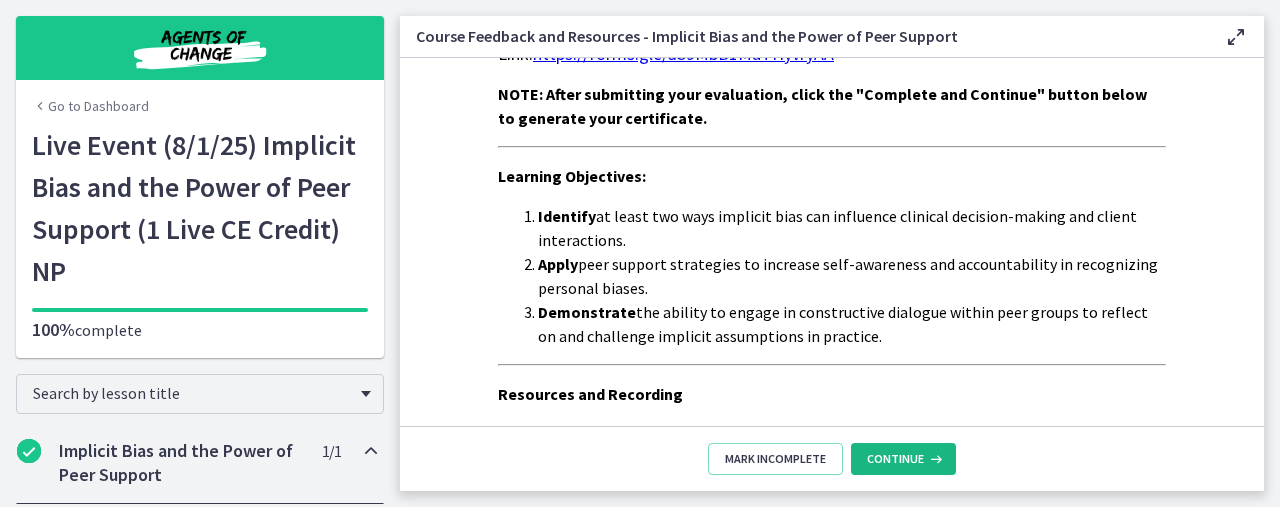 click on "Continue" at bounding box center (895, 459) 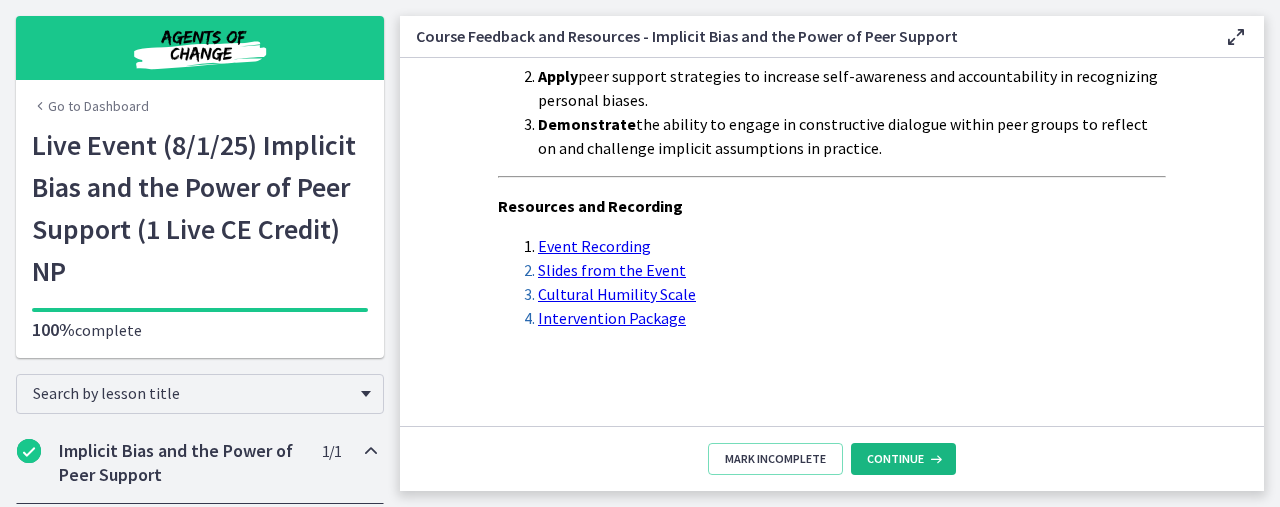 click on "Continue" at bounding box center (895, 459) 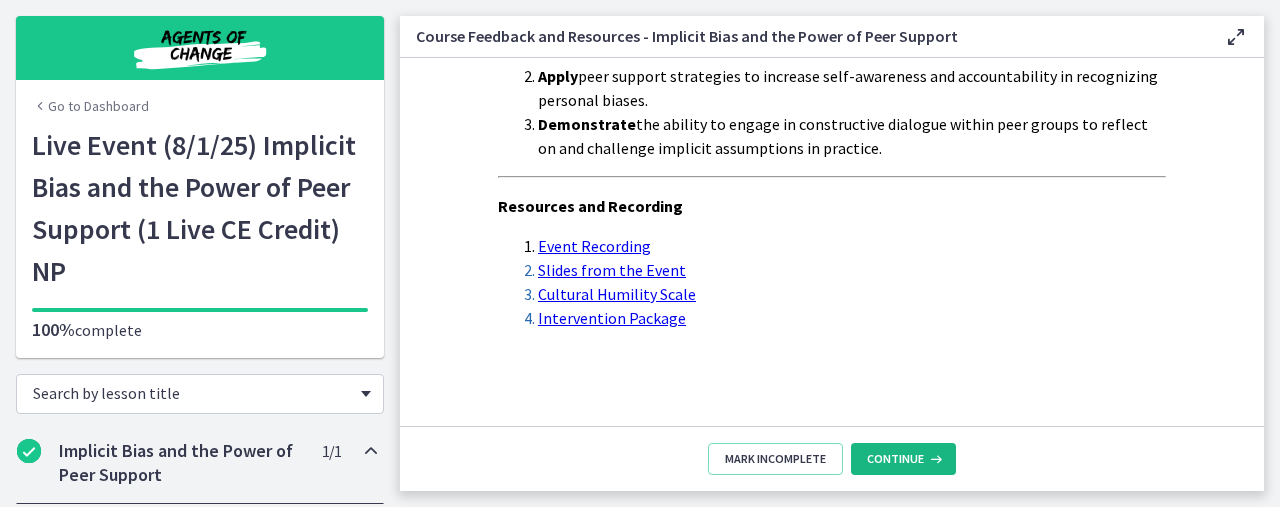 scroll, scrollTop: 101, scrollLeft: 0, axis: vertical 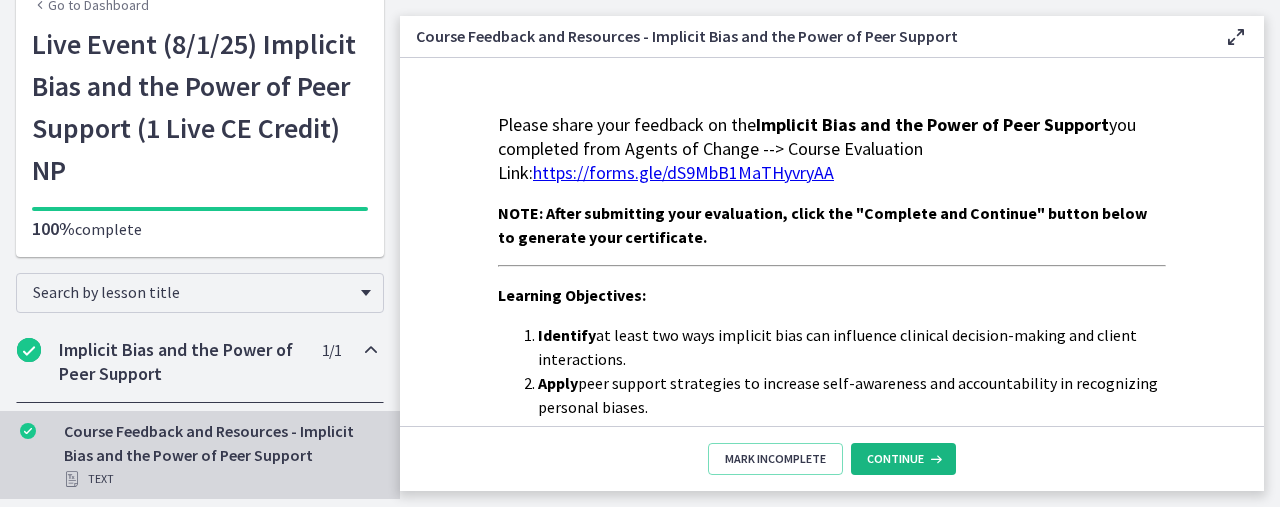click at bounding box center (934, 459) 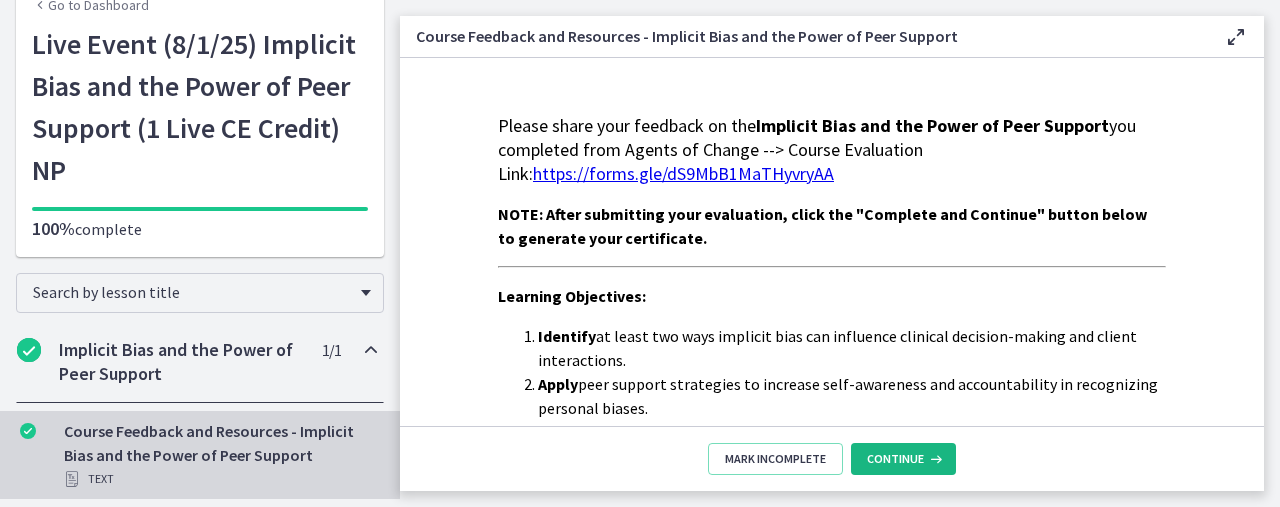 scroll, scrollTop: 1, scrollLeft: 0, axis: vertical 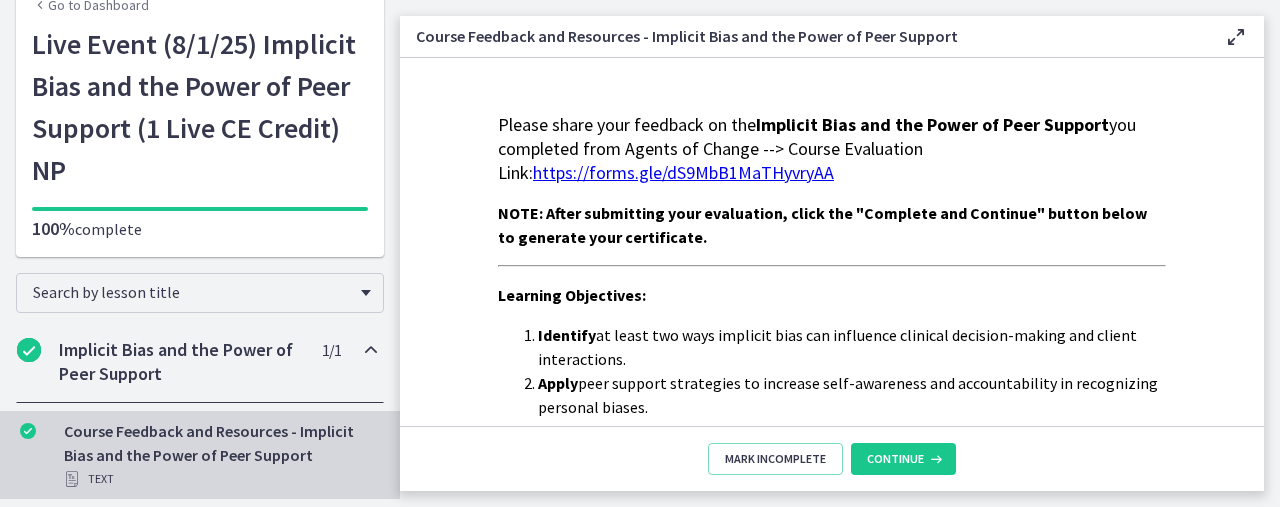 click on "https://forms.gle/dS9MbB1MaTHyvryAA" at bounding box center [683, 172] 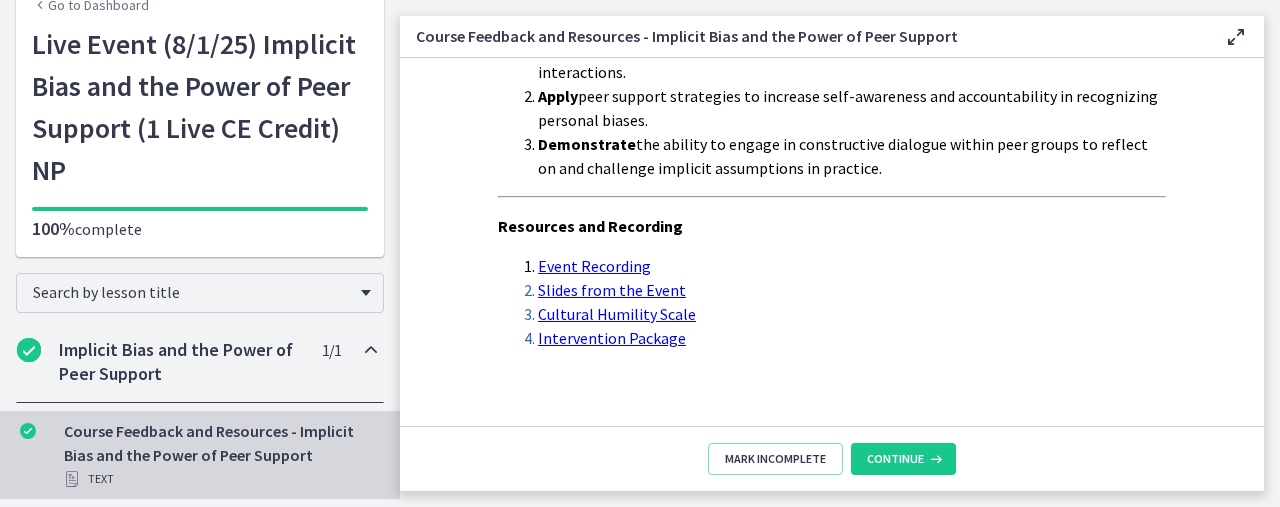 scroll, scrollTop: 310, scrollLeft: 0, axis: vertical 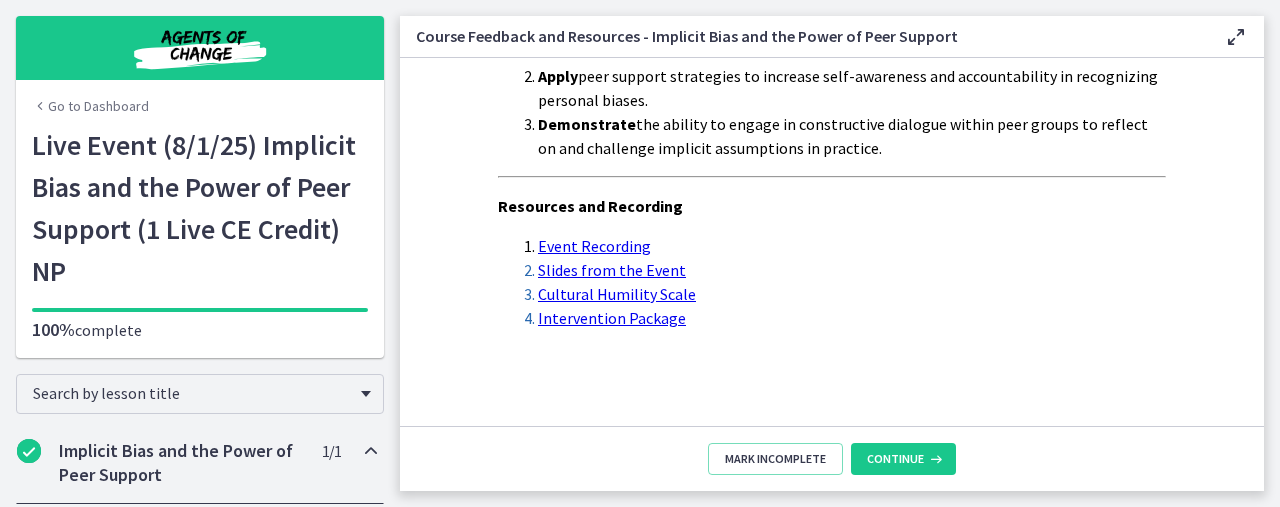 click on "Go to Dashboard" at bounding box center (90, 106) 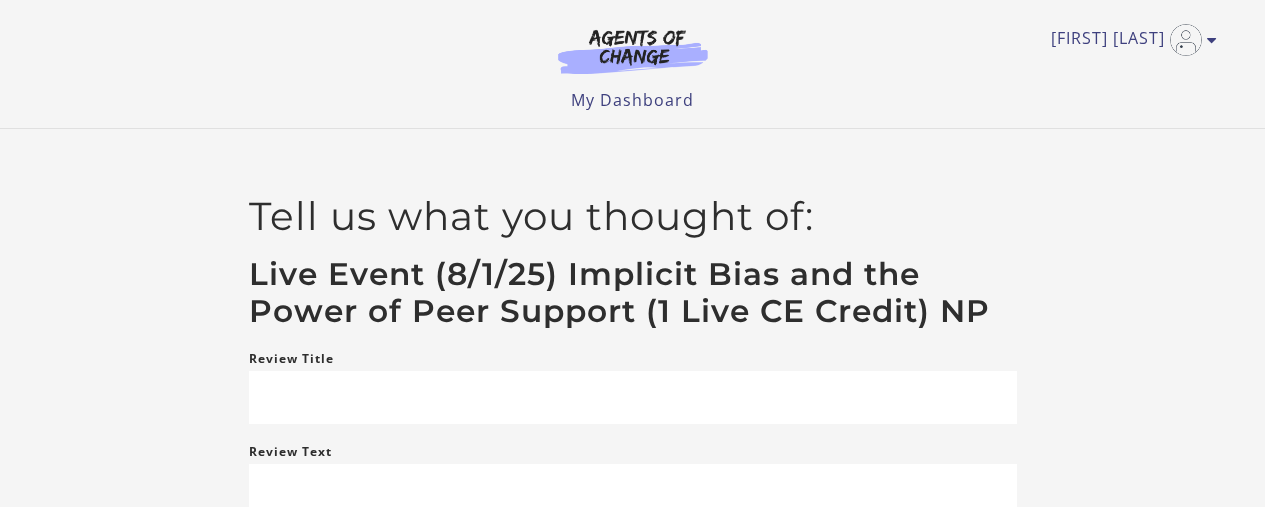 scroll, scrollTop: 0, scrollLeft: 0, axis: both 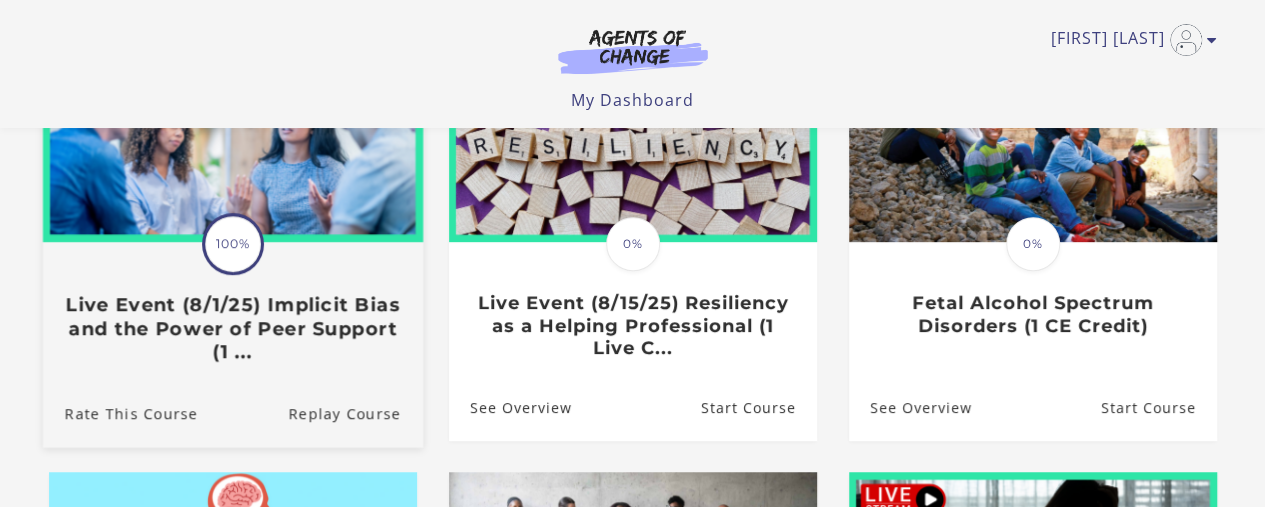click on "Live Event (8/1/25) Implicit Bias and the Power of Peer Support (1 ..." at bounding box center [232, 328] 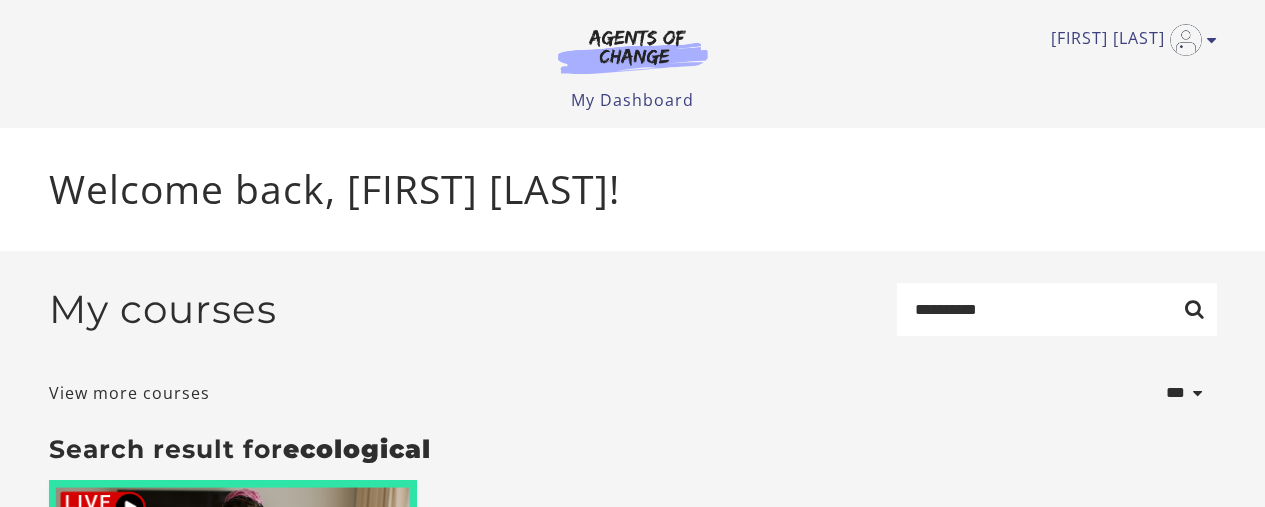 scroll, scrollTop: 0, scrollLeft: 0, axis: both 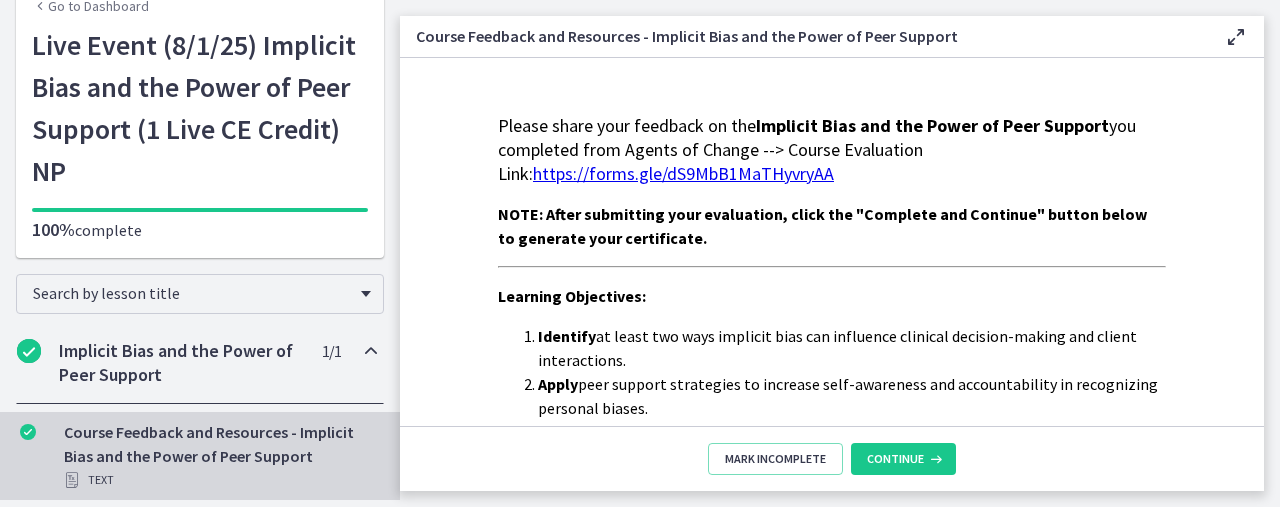 click on "Implicit Bias and the Power of Peer Support" at bounding box center (181, 363) 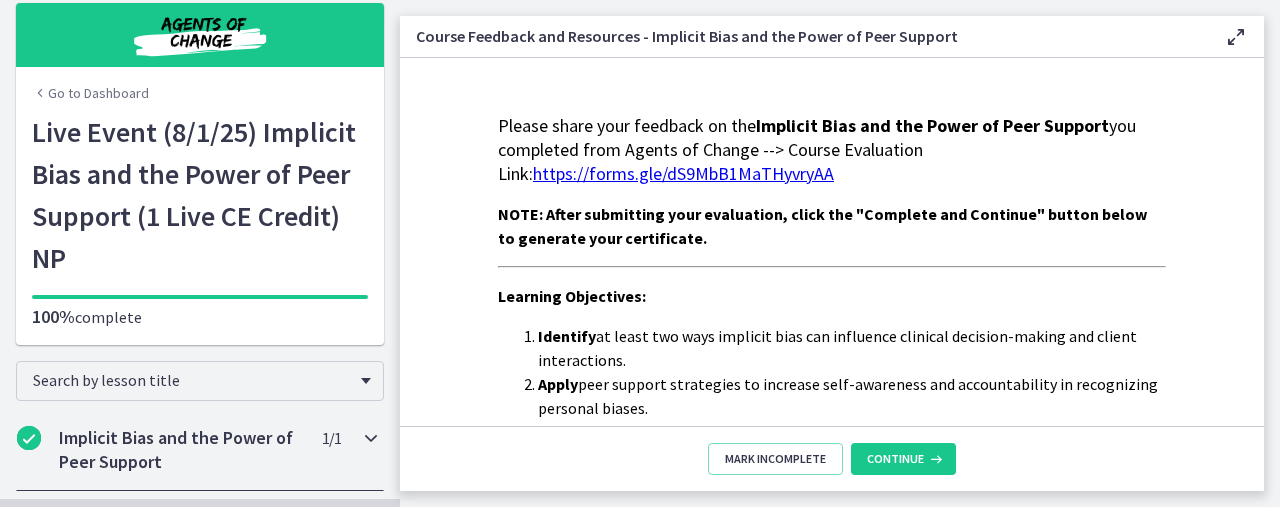 scroll, scrollTop: 0, scrollLeft: 0, axis: both 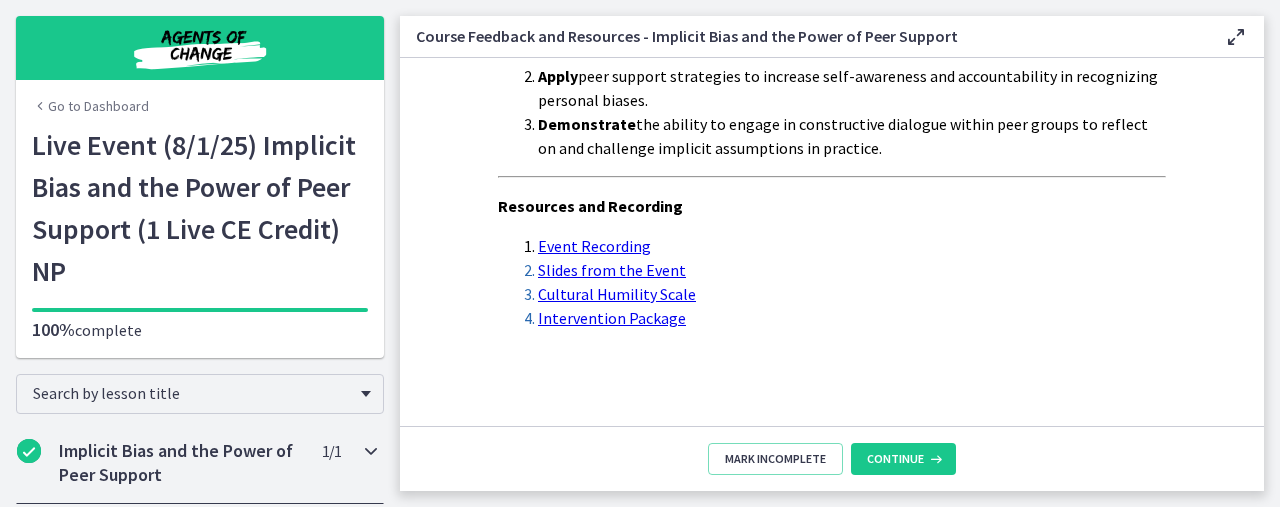 click on "Implicit Bias and the Power of Peer Support" at bounding box center [181, 463] 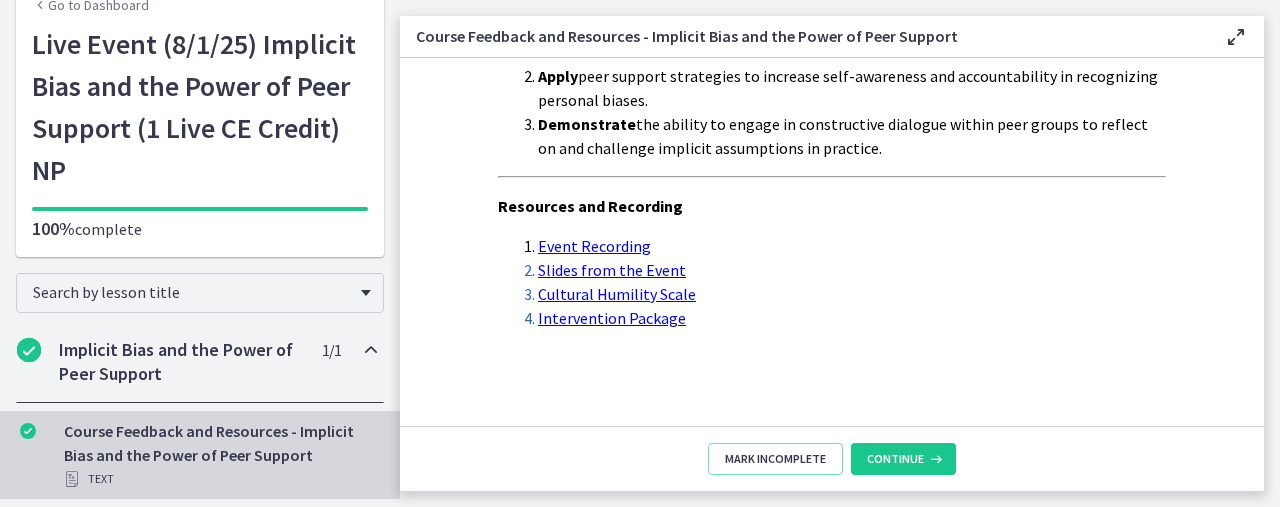 scroll, scrollTop: 100, scrollLeft: 0, axis: vertical 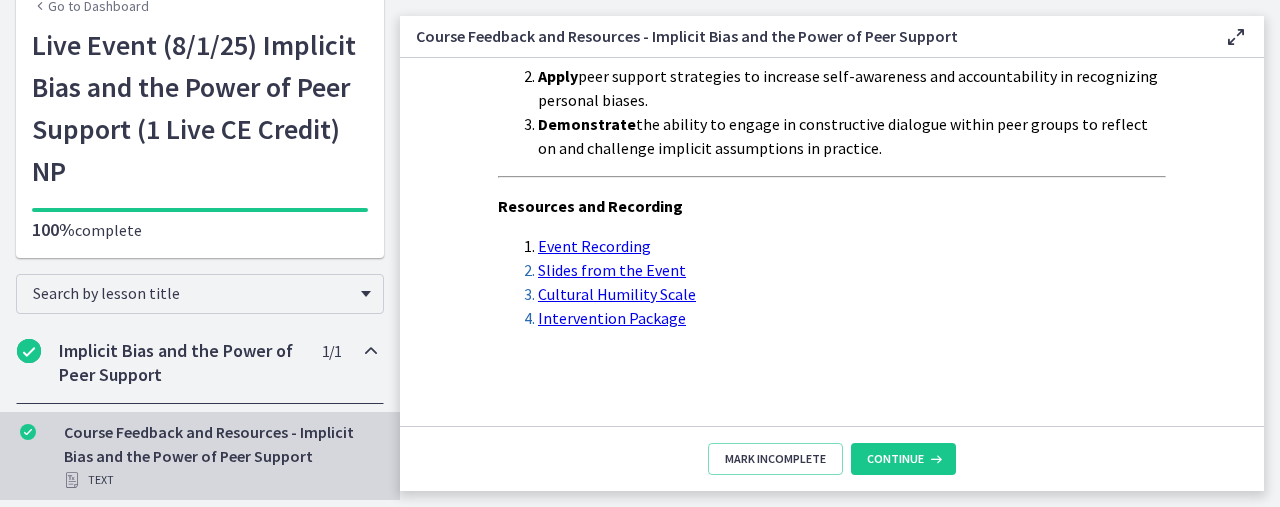click on "Course Feedback and Resources - Implicit Bias and the Power of Peer Support
Text" at bounding box center [220, 456] 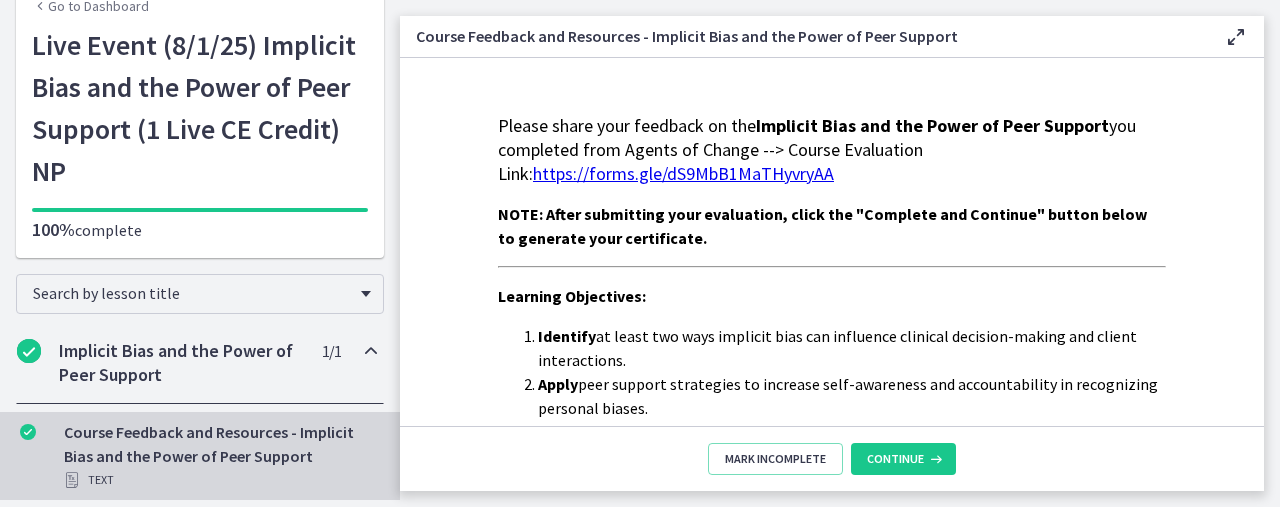 scroll, scrollTop: 0, scrollLeft: 0, axis: both 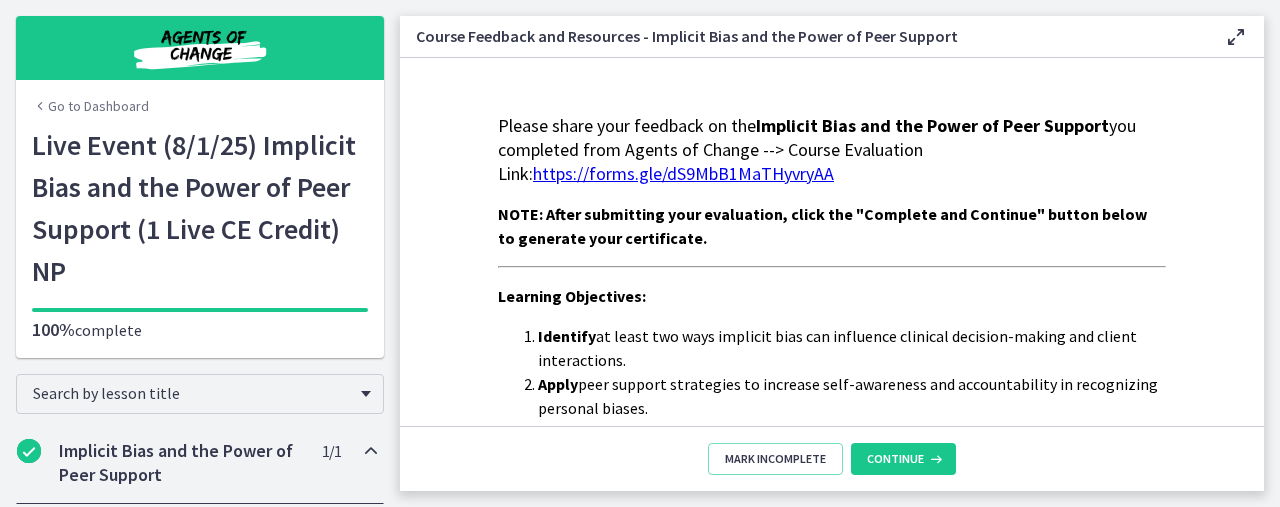 click on "Go to Dashboard" at bounding box center [90, 106] 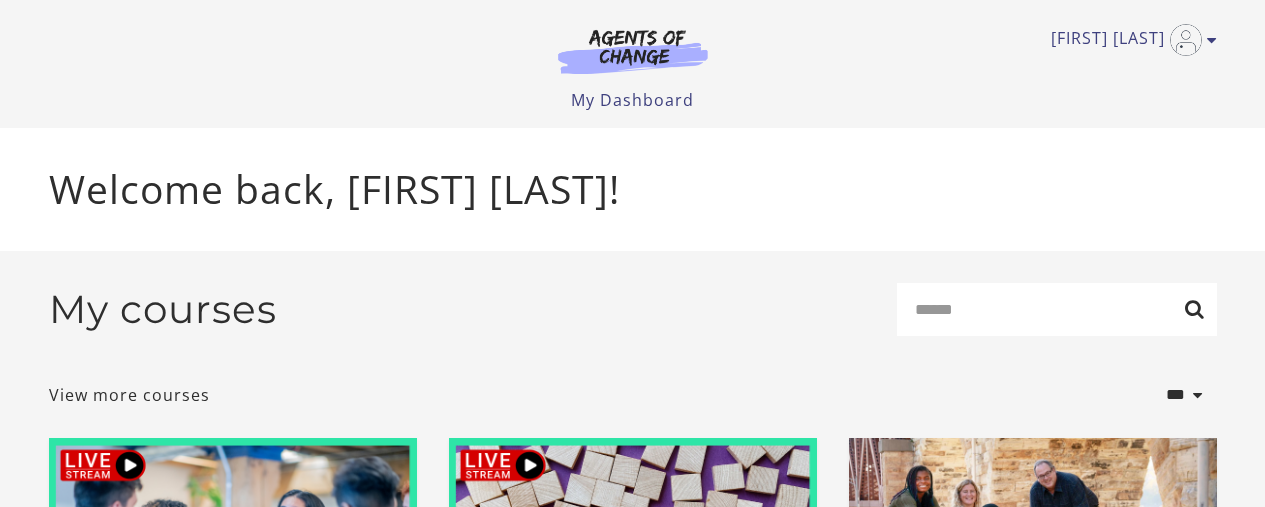 scroll, scrollTop: 0, scrollLeft: 0, axis: both 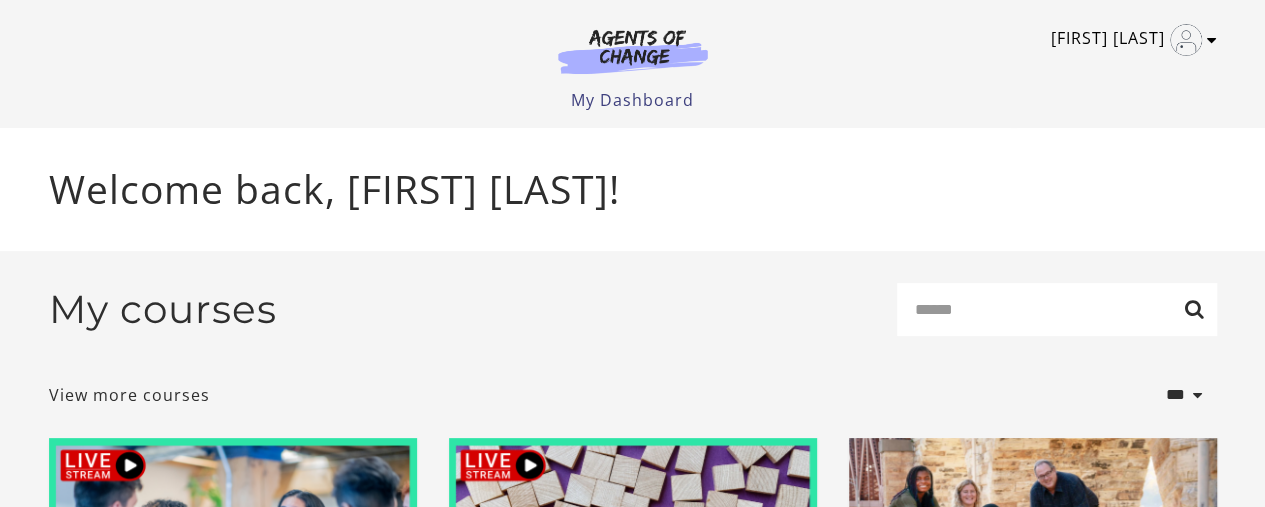 click at bounding box center [1212, 40] 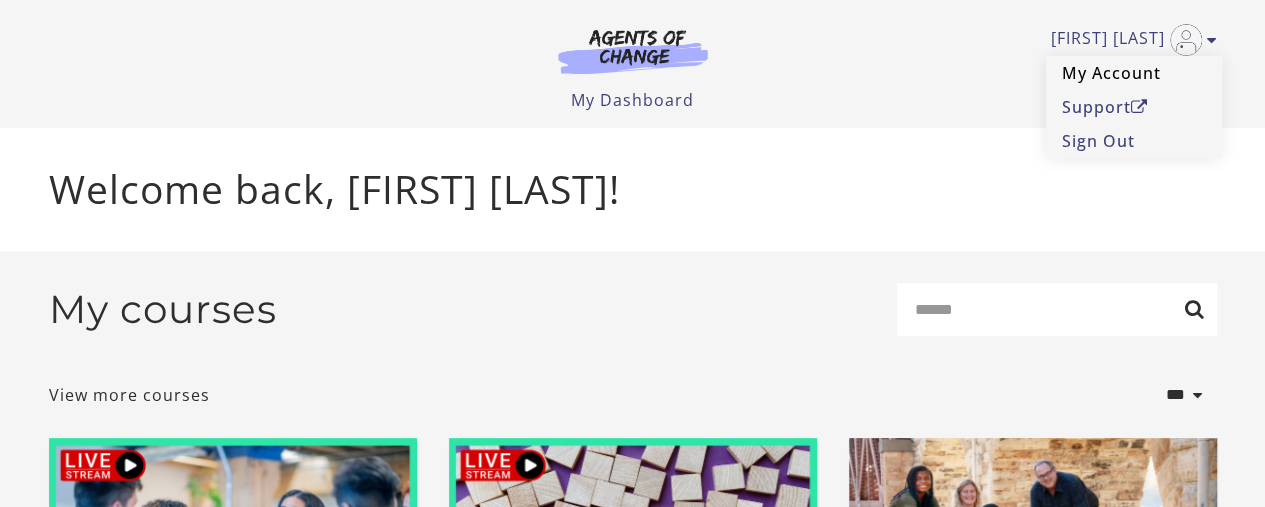 click on "My Account" at bounding box center [1134, 73] 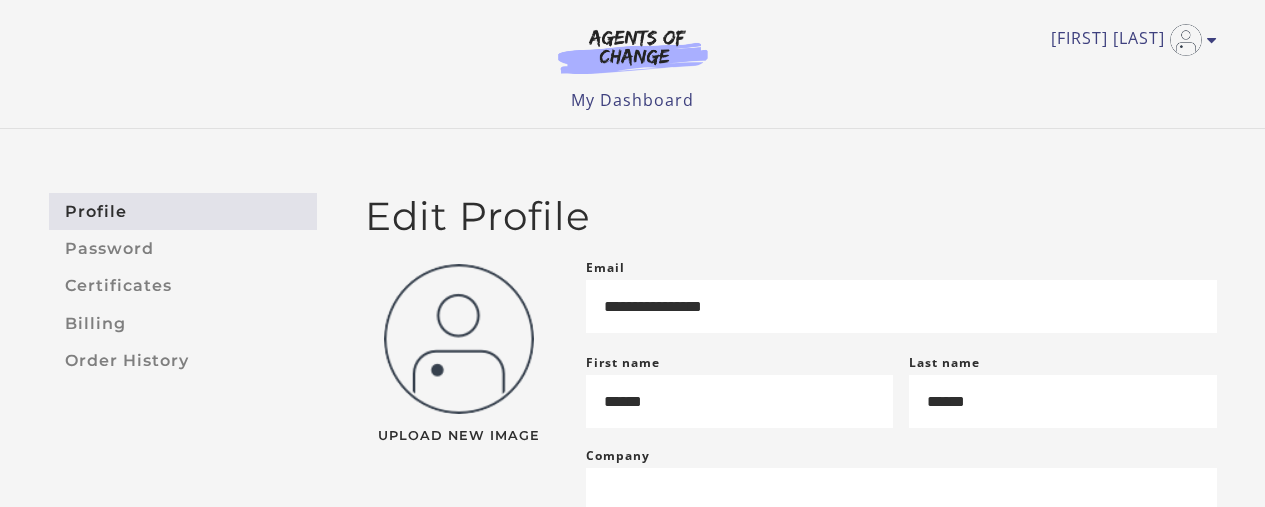 scroll, scrollTop: 0, scrollLeft: 0, axis: both 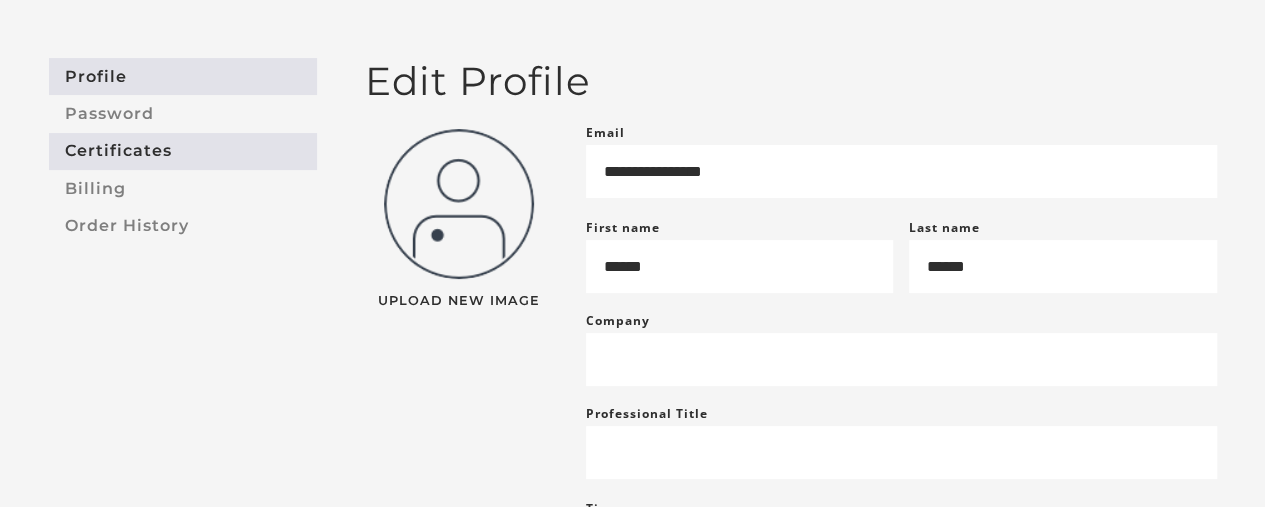 click on "Certificates" at bounding box center [183, 151] 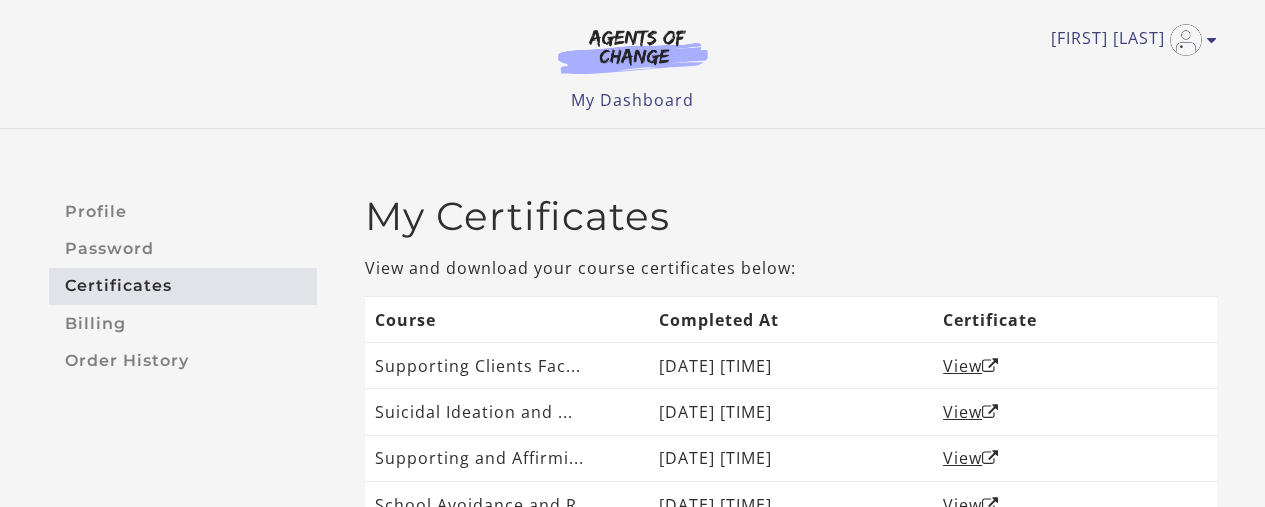 scroll, scrollTop: 0, scrollLeft: 0, axis: both 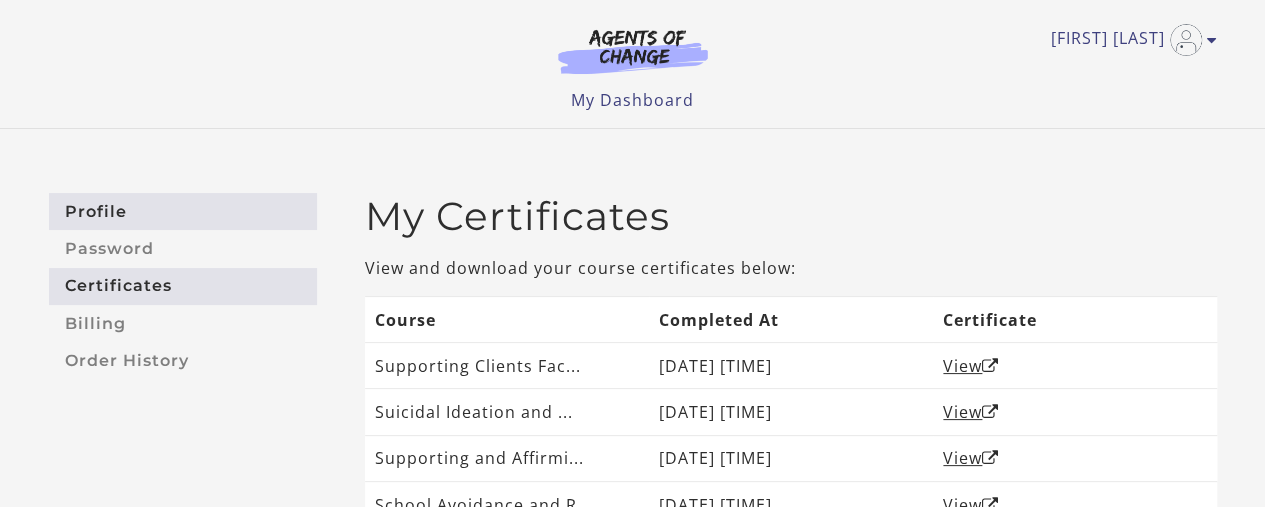 click on "Profile" at bounding box center (183, 211) 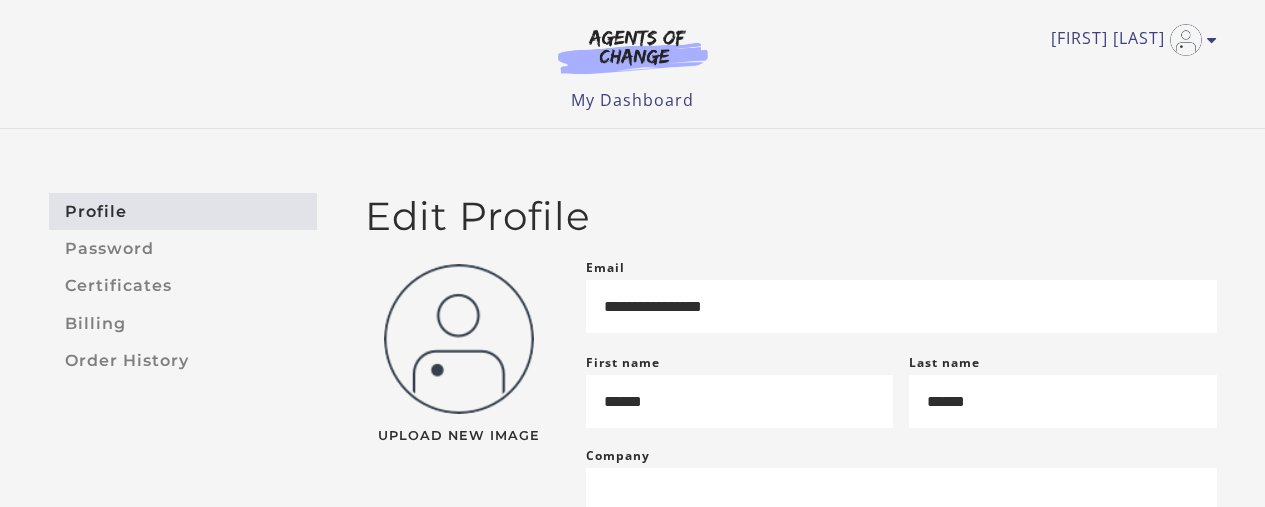 scroll, scrollTop: 0, scrollLeft: 0, axis: both 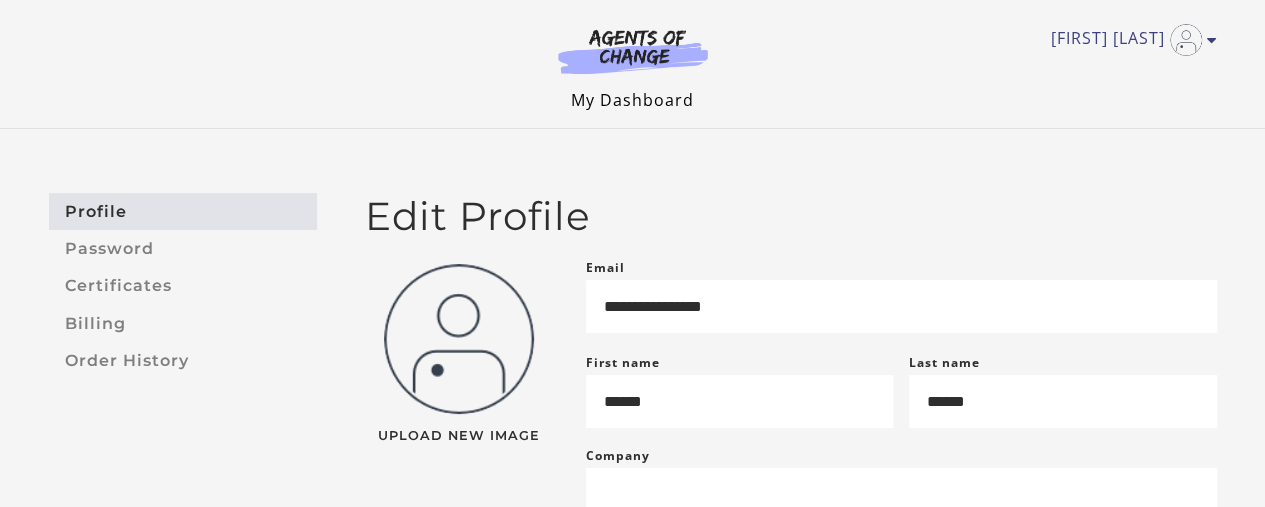 click on "My Dashboard" at bounding box center (632, 100) 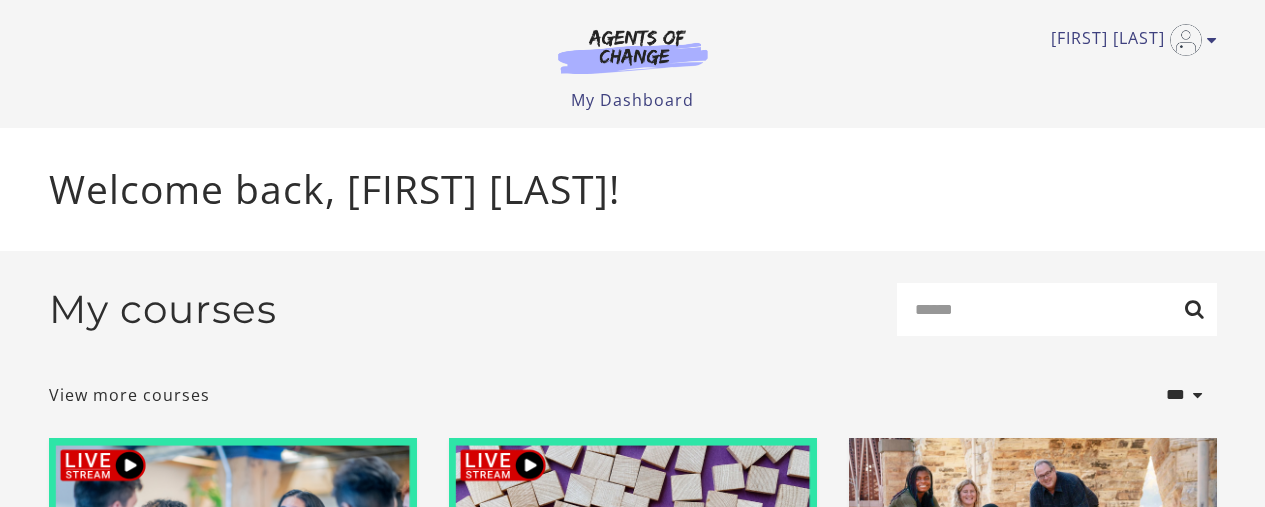 scroll, scrollTop: 0, scrollLeft: 0, axis: both 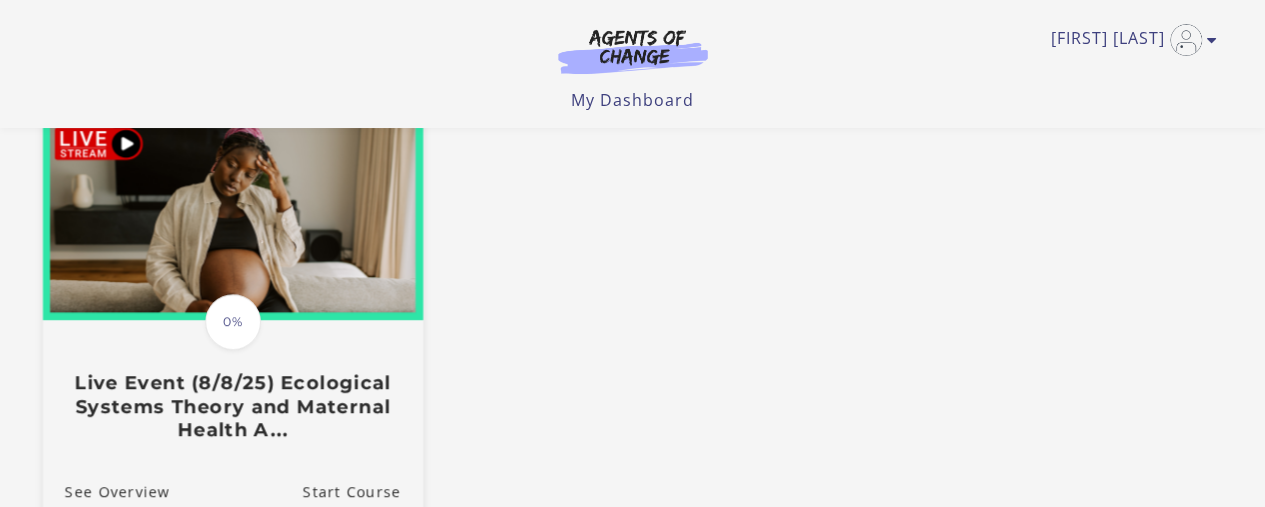 click on "Live Event (8/8/25) Ecological Systems Theory and Maternal Health A..." at bounding box center [232, 406] 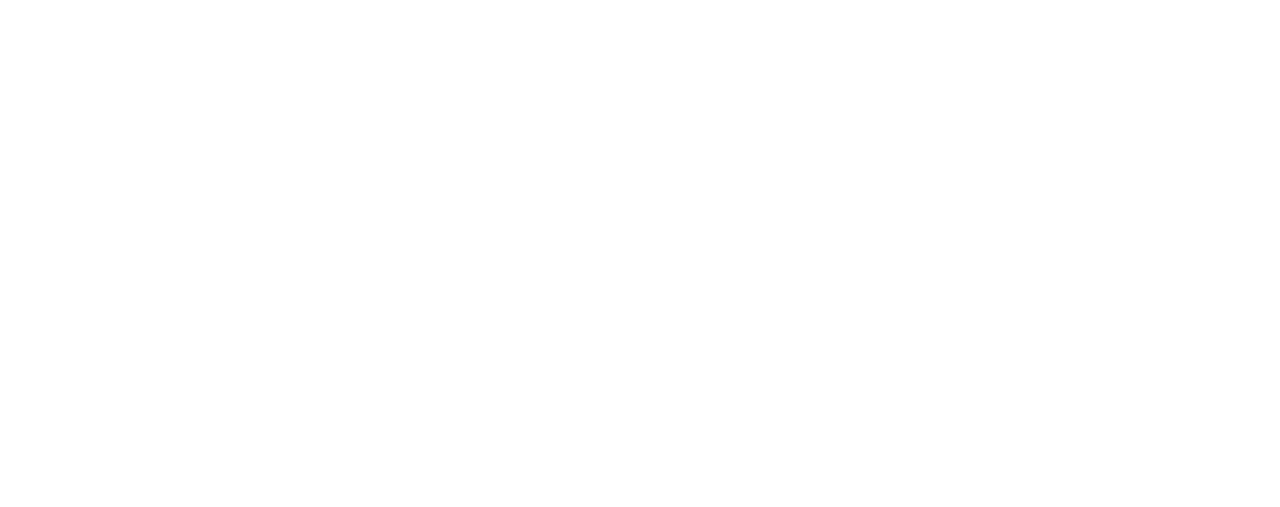 scroll, scrollTop: 0, scrollLeft: 0, axis: both 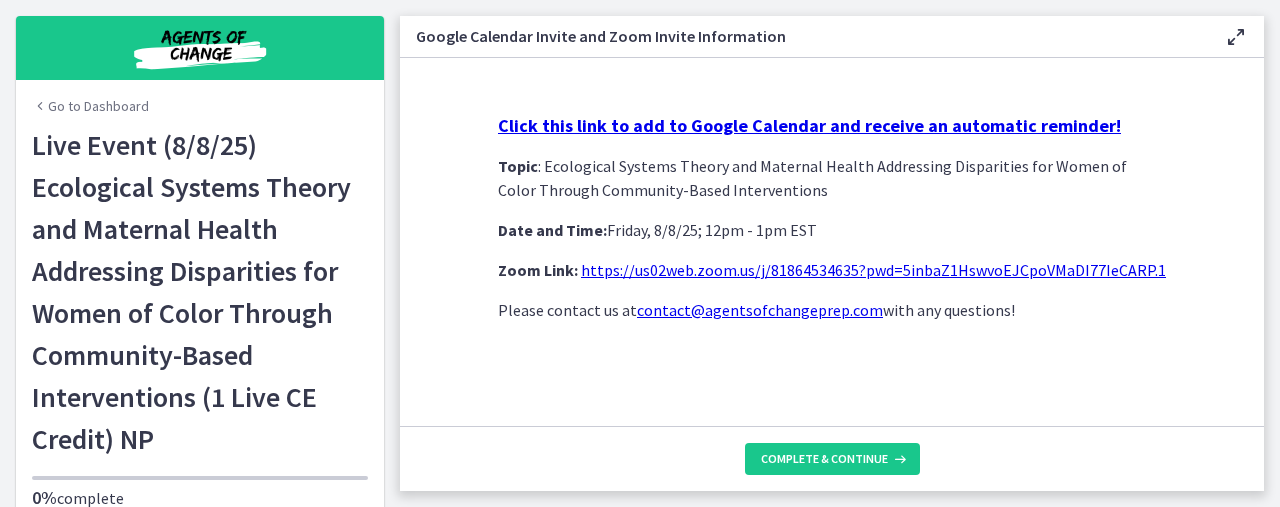 click on "Click this link to add to Google Calendar and receive an automatic reminder!" at bounding box center (809, 125) 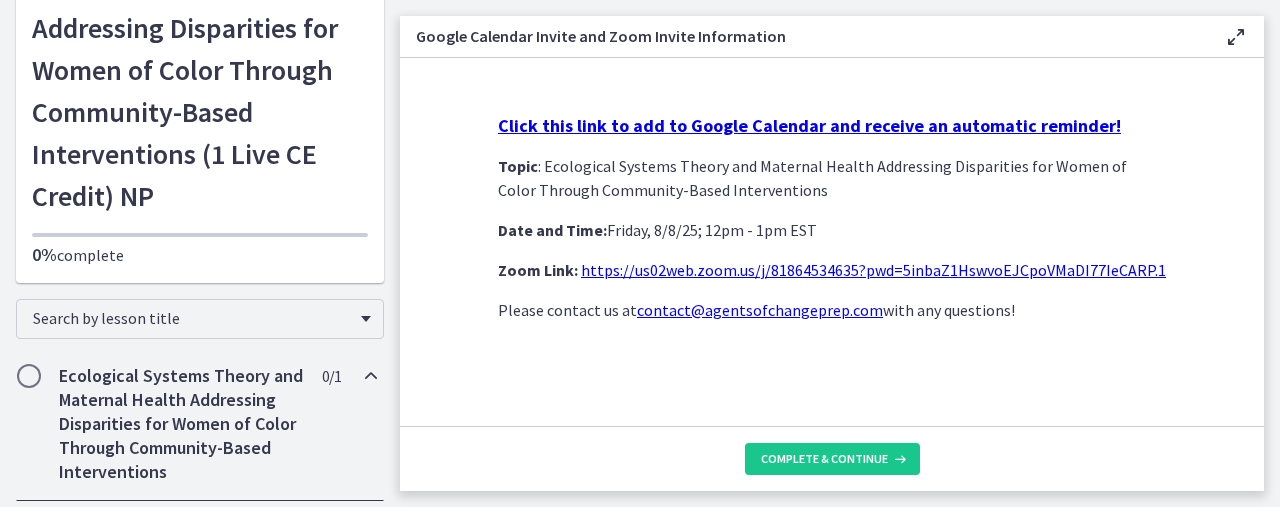 scroll, scrollTop: 0, scrollLeft: 0, axis: both 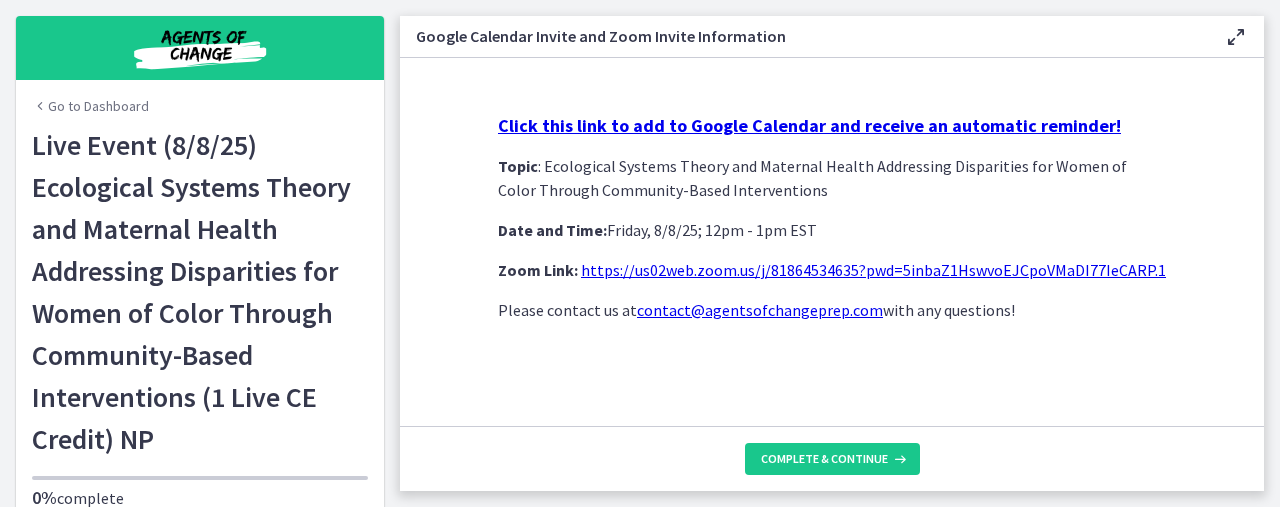 click on "Go to Dashboard" at bounding box center [90, 106] 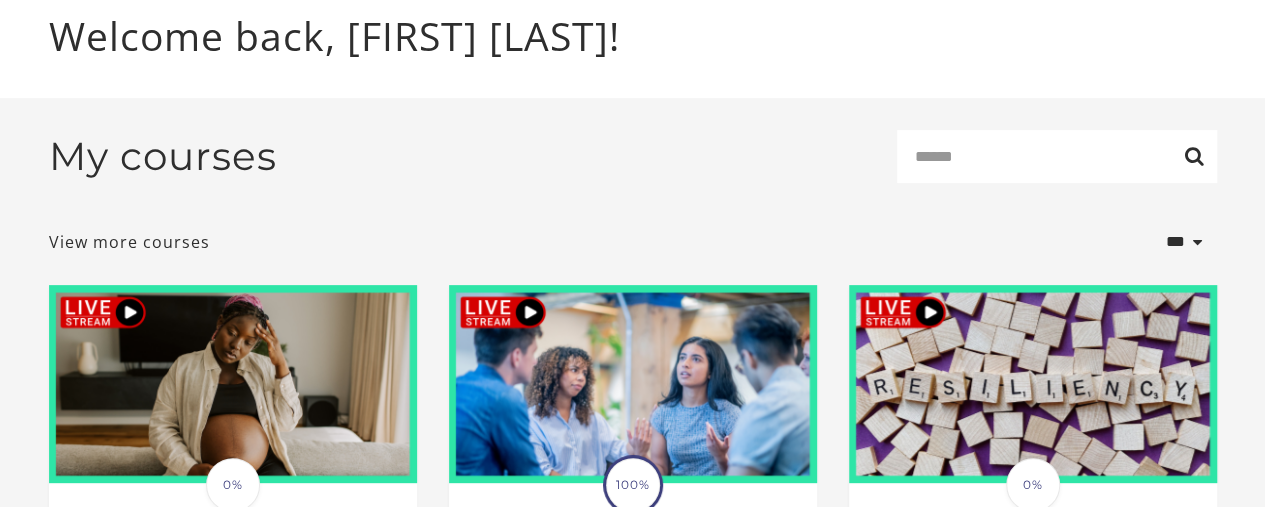 scroll, scrollTop: 0, scrollLeft: 0, axis: both 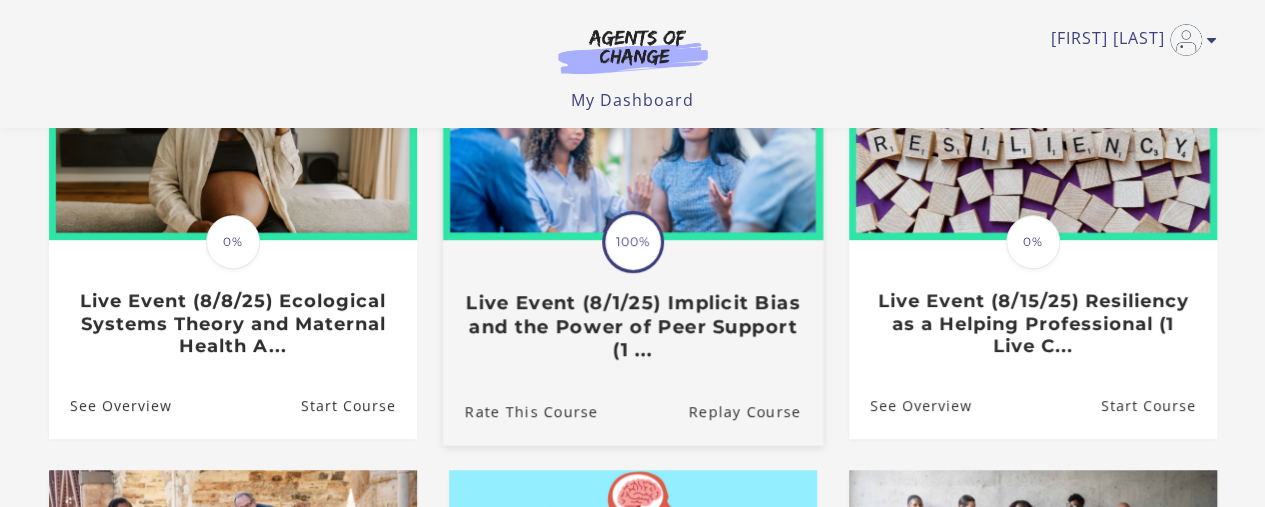 click on "Live Event (8/1/25) Implicit Bias and the Power of Peer Support (1 ..." at bounding box center [632, 326] 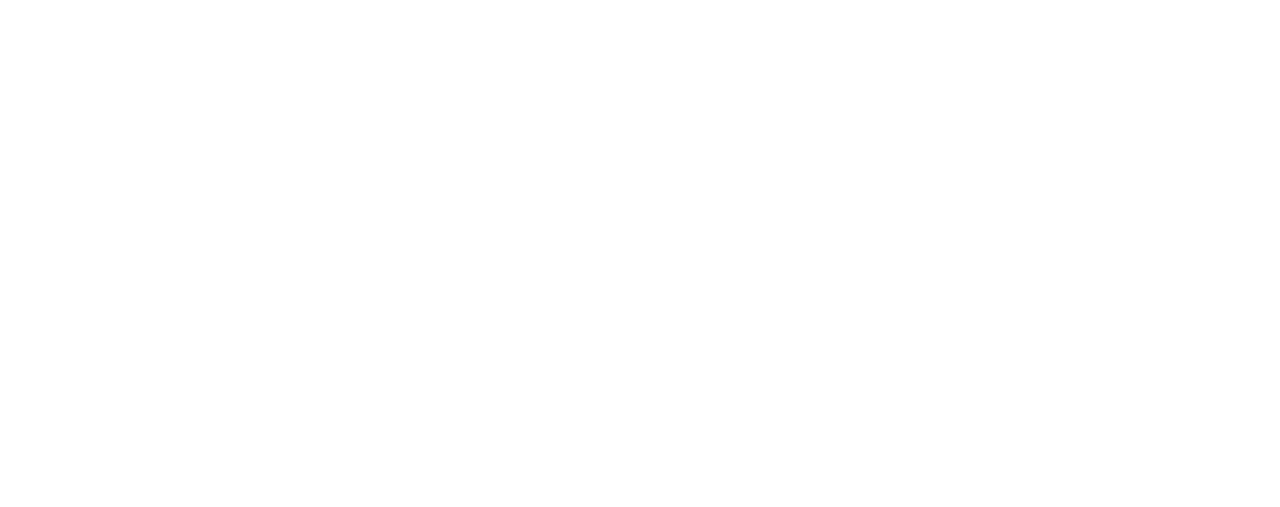 scroll, scrollTop: 0, scrollLeft: 0, axis: both 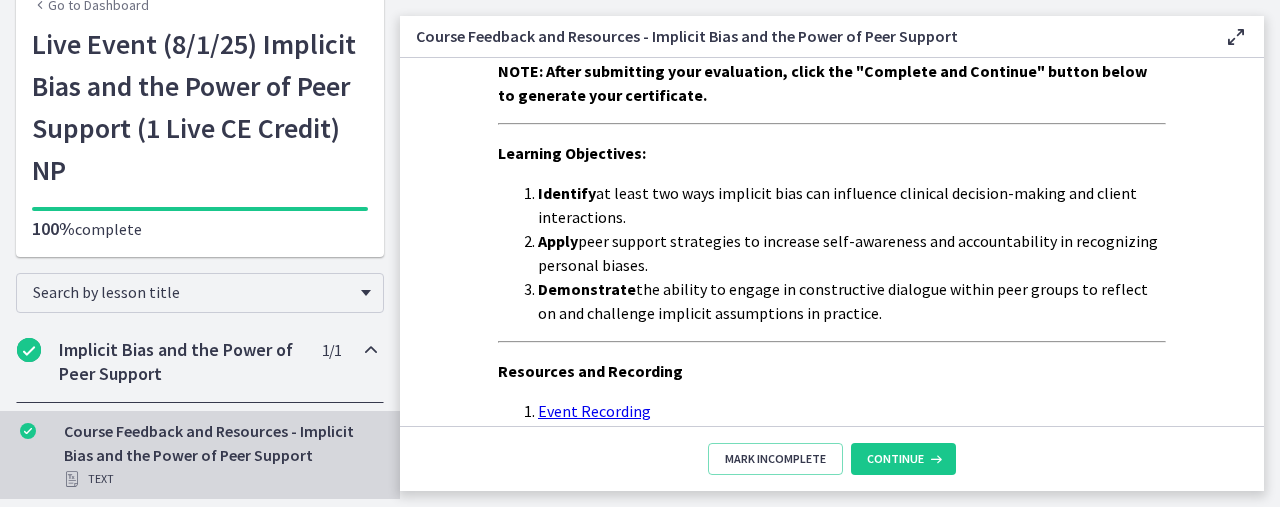 click on "Mark Incomplete
Continue" at bounding box center (832, 458) 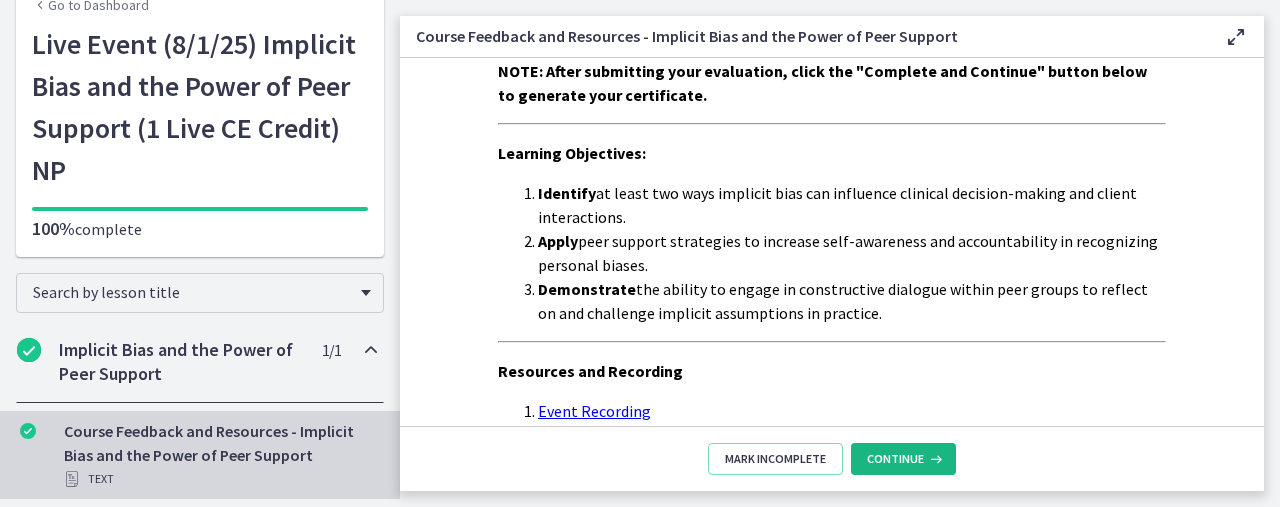 click on "Continue" at bounding box center [903, 459] 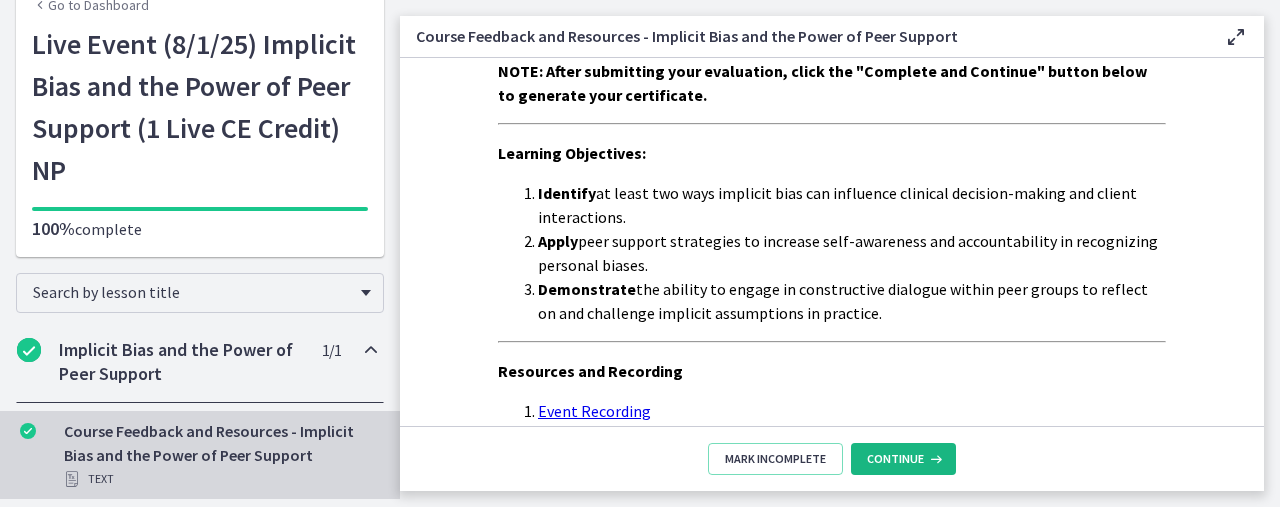 click on "Continue" at bounding box center [903, 459] 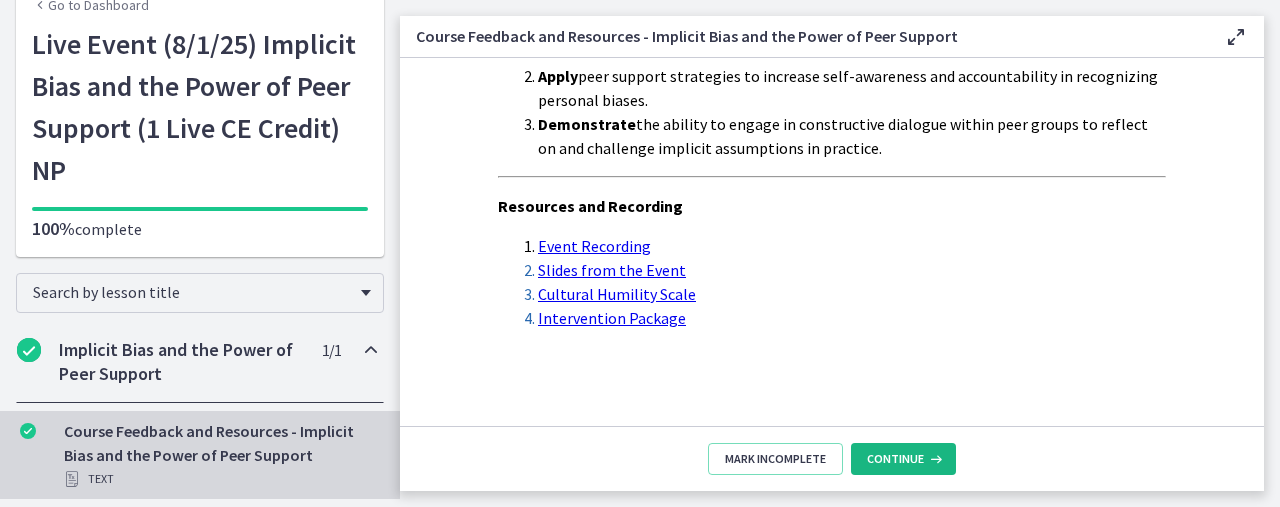click on "Continue" at bounding box center [895, 459] 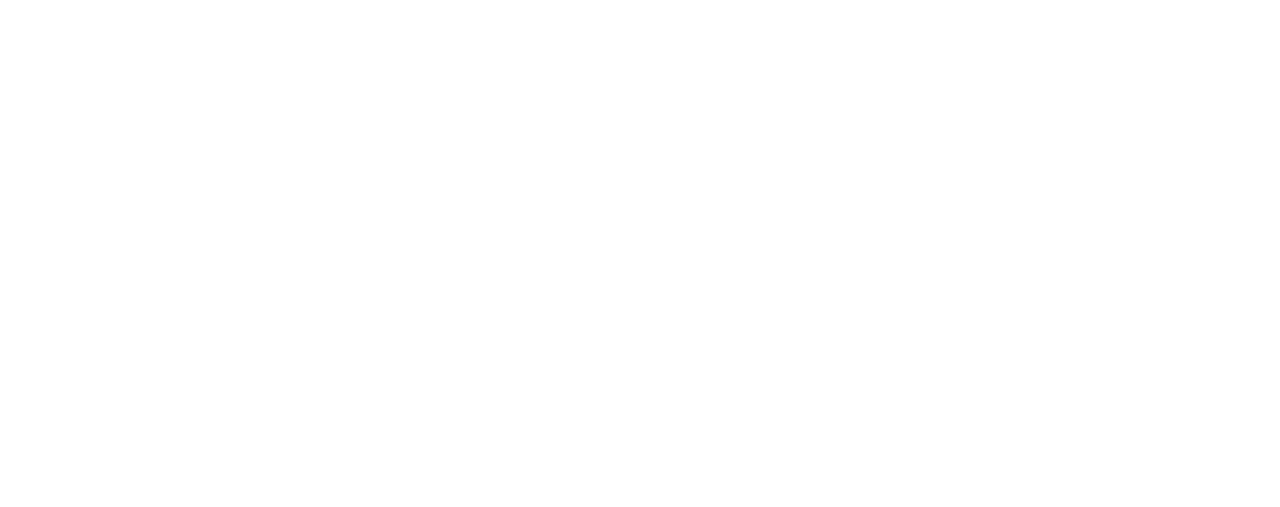 scroll, scrollTop: 0, scrollLeft: 0, axis: both 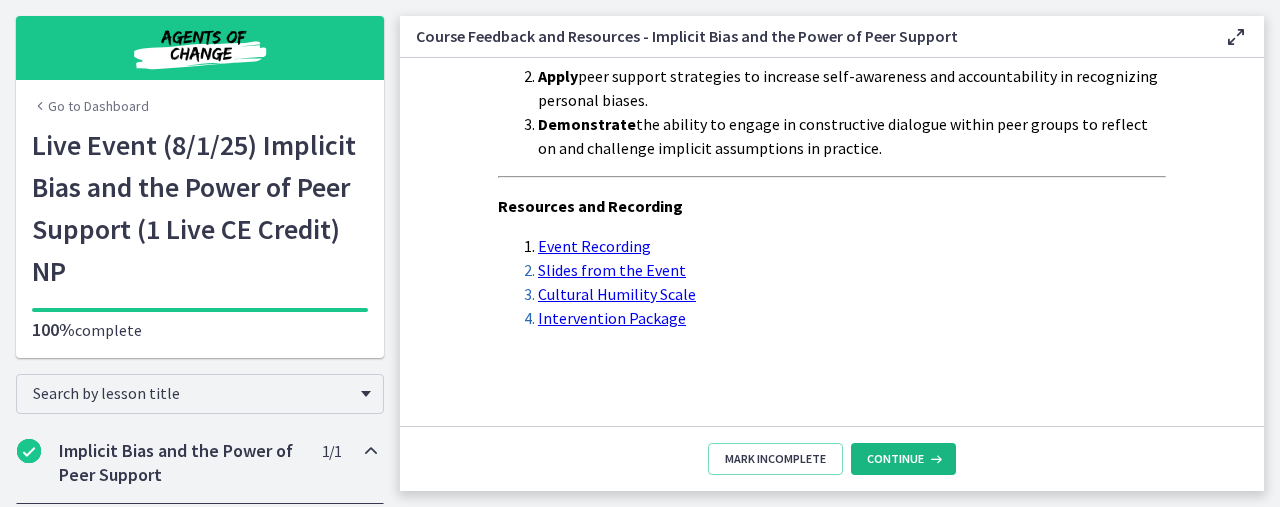 click at bounding box center (934, 459) 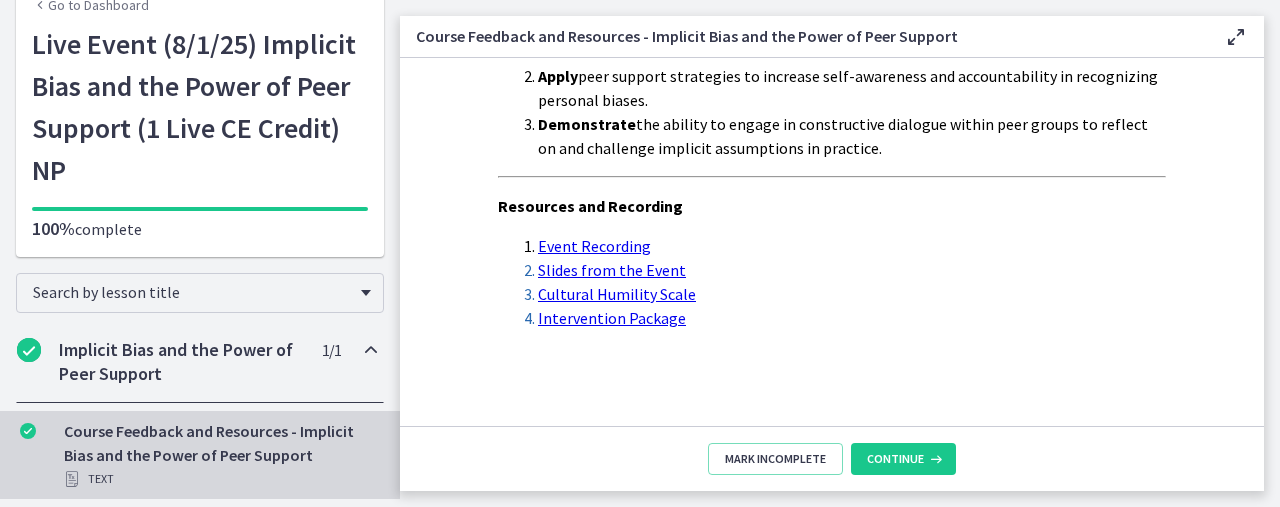 click on "Course Feedback and Resources - Implicit Bias and the Power of Peer Support
Text" at bounding box center (220, 455) 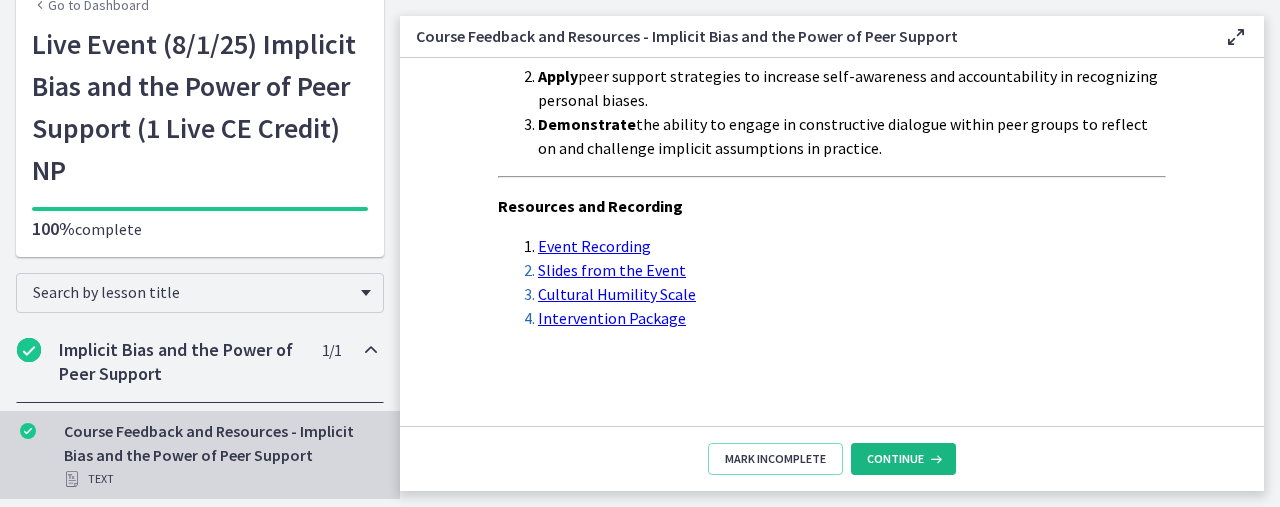 click on "Continue" at bounding box center [903, 459] 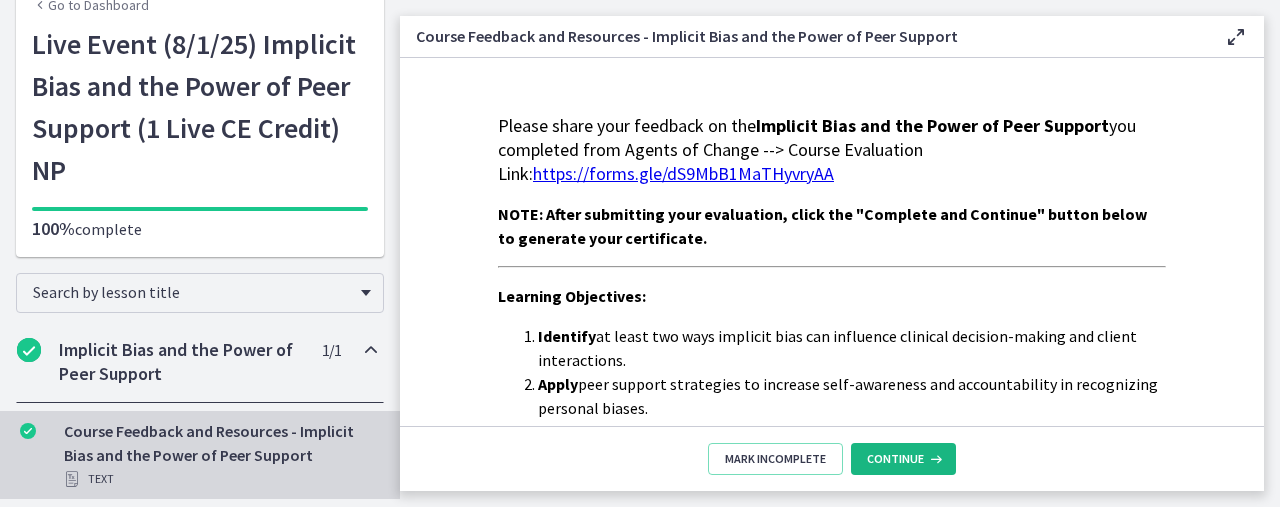 click on "Continue" at bounding box center (895, 459) 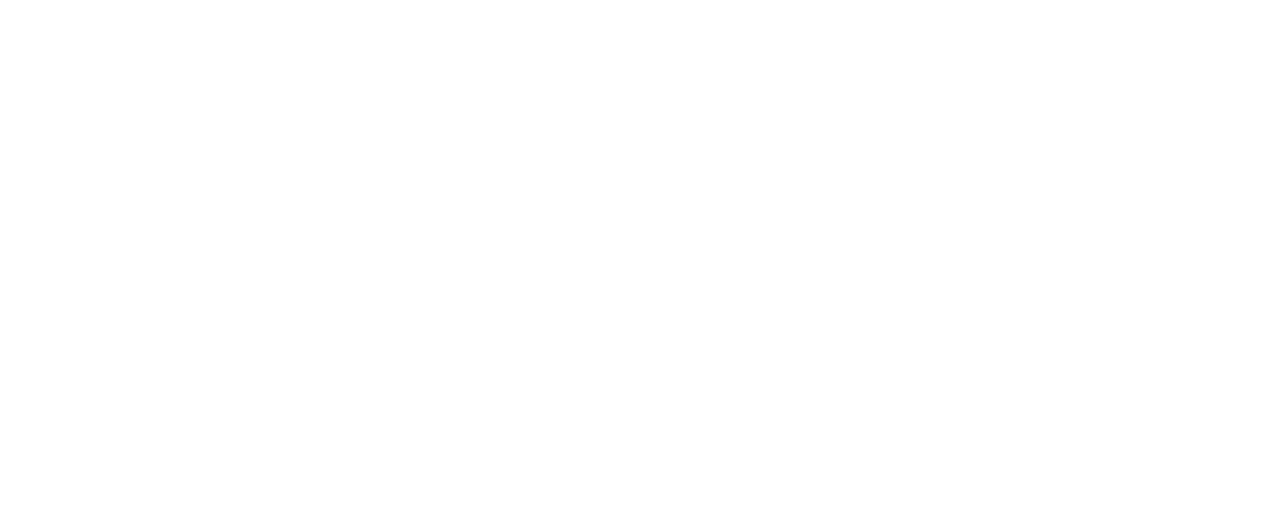 scroll, scrollTop: 0, scrollLeft: 0, axis: both 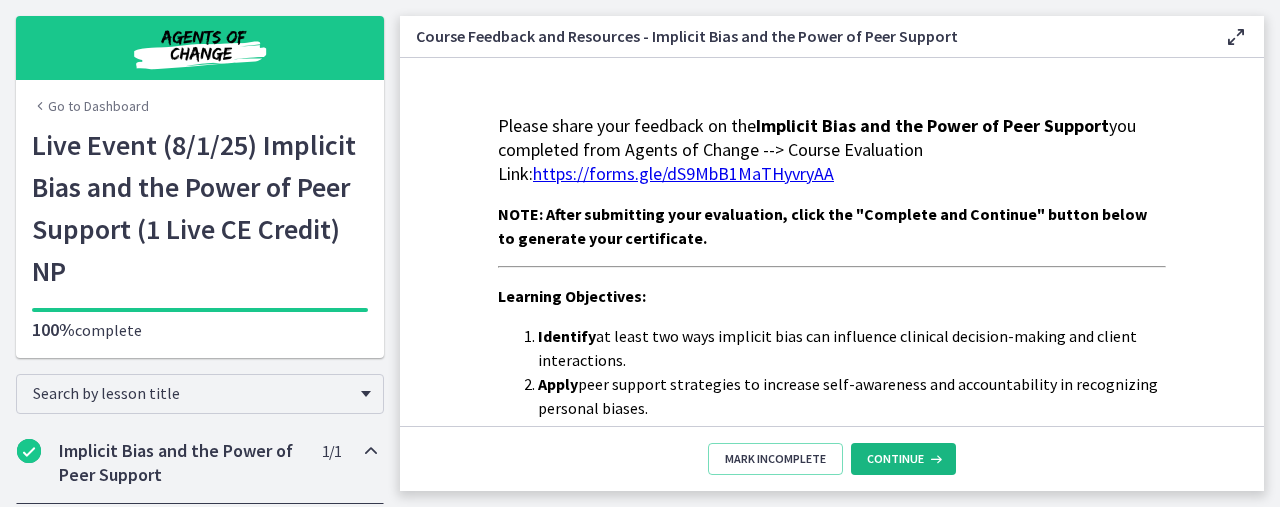 click on "Continue" at bounding box center [895, 459] 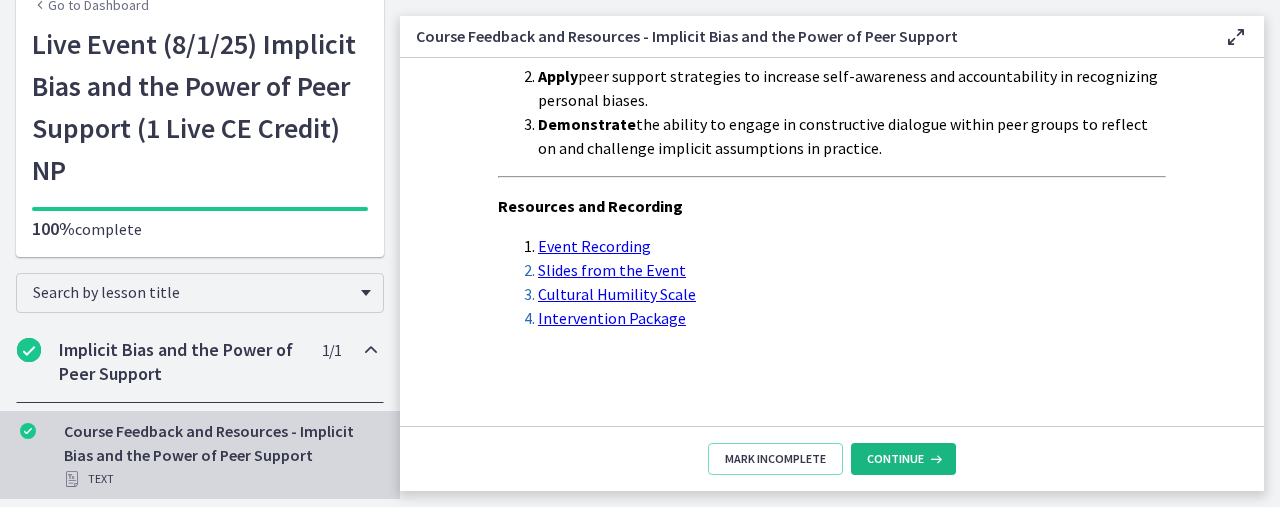 scroll, scrollTop: 0, scrollLeft: 0, axis: both 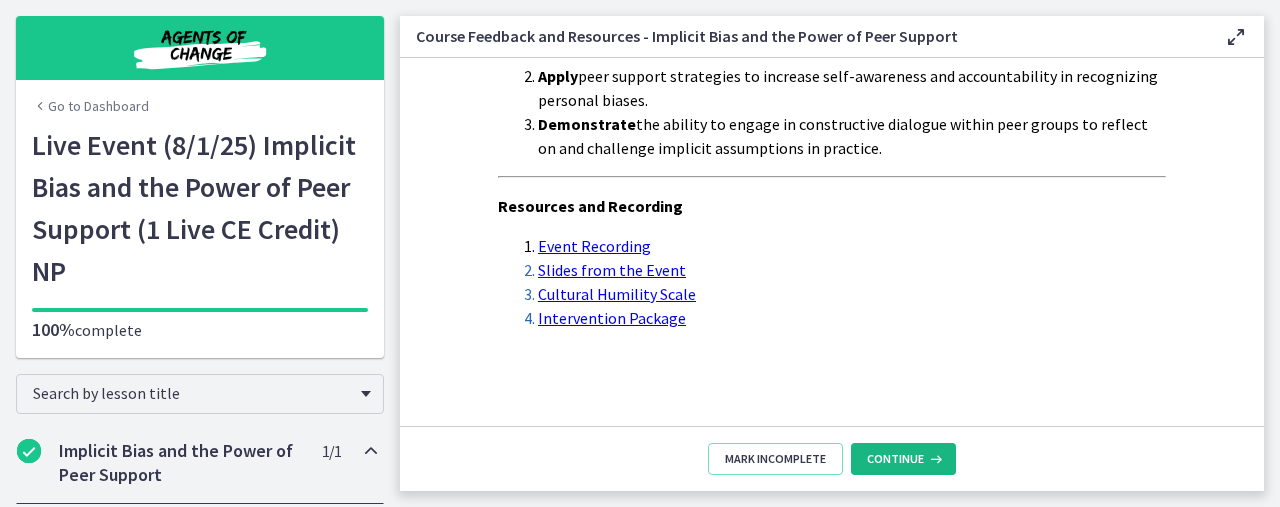 click on "Continue" at bounding box center (903, 459) 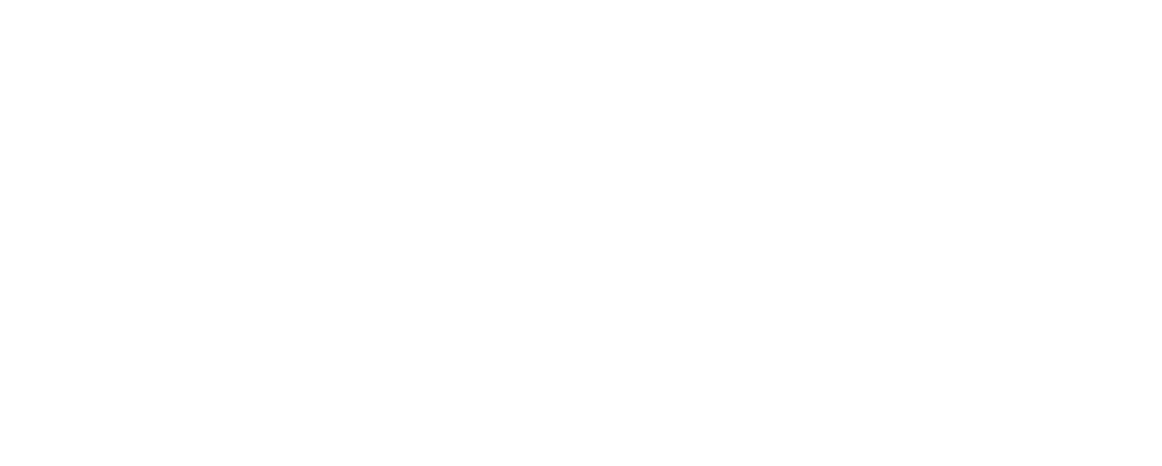 scroll, scrollTop: 0, scrollLeft: 0, axis: both 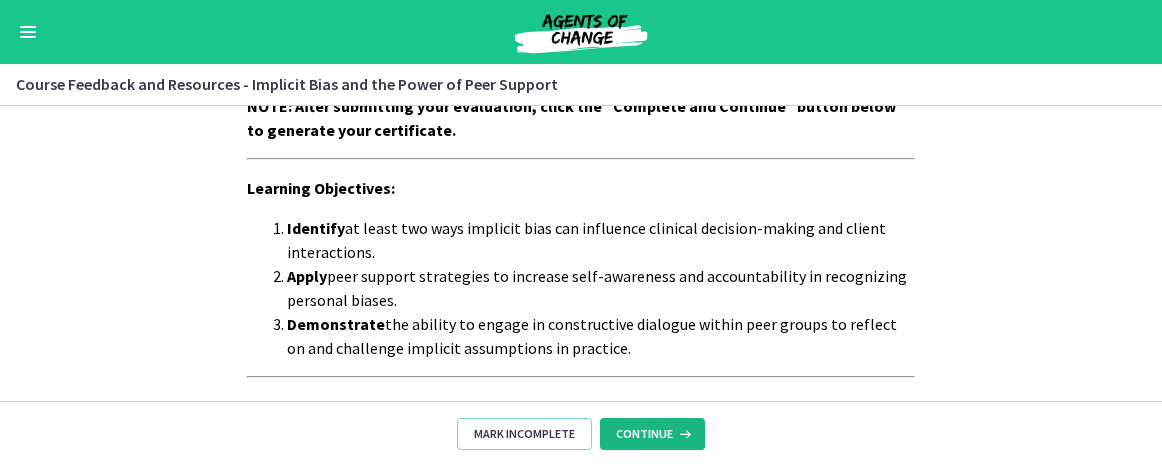 click on "Continue" at bounding box center [644, 434] 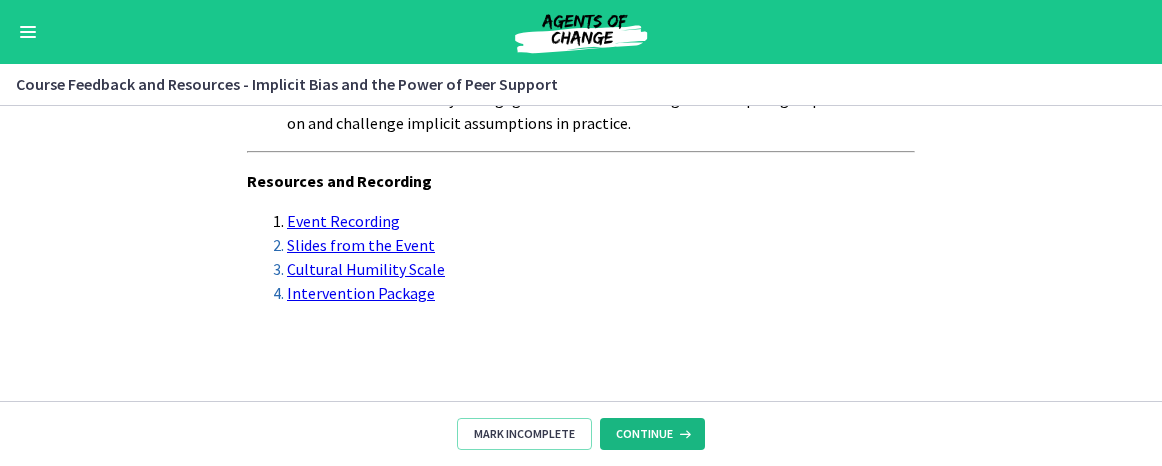 scroll, scrollTop: 241, scrollLeft: 0, axis: vertical 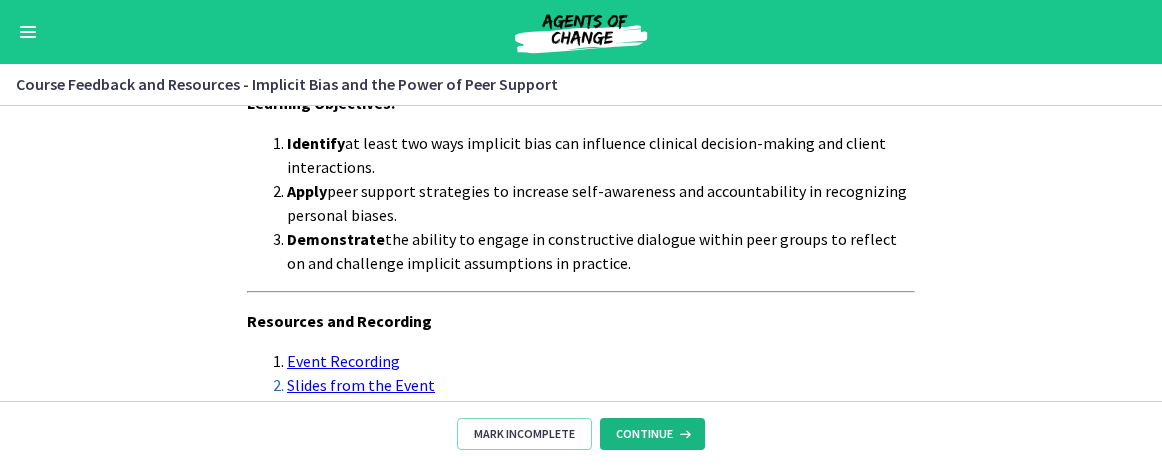 click on "Continue" at bounding box center (652, 434) 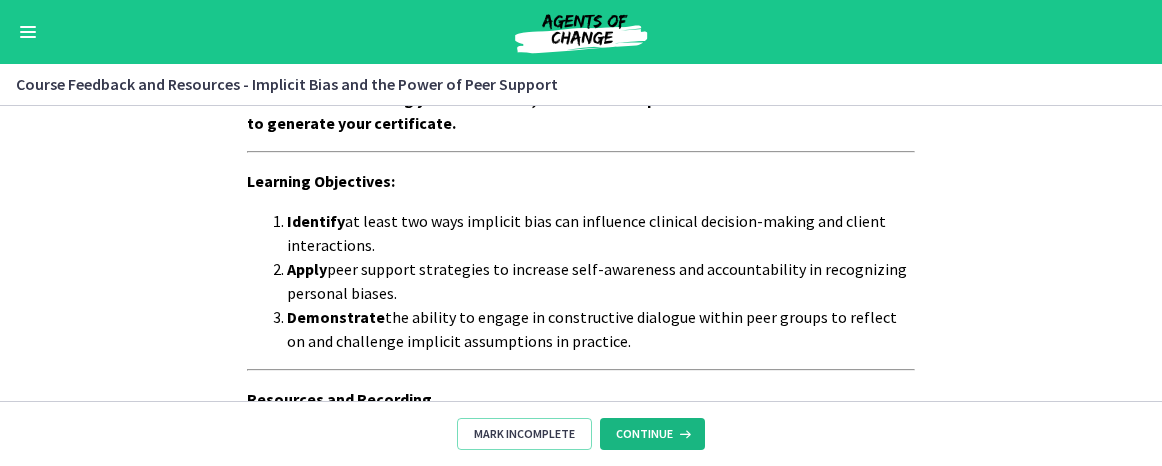 scroll, scrollTop: 157, scrollLeft: 0, axis: vertical 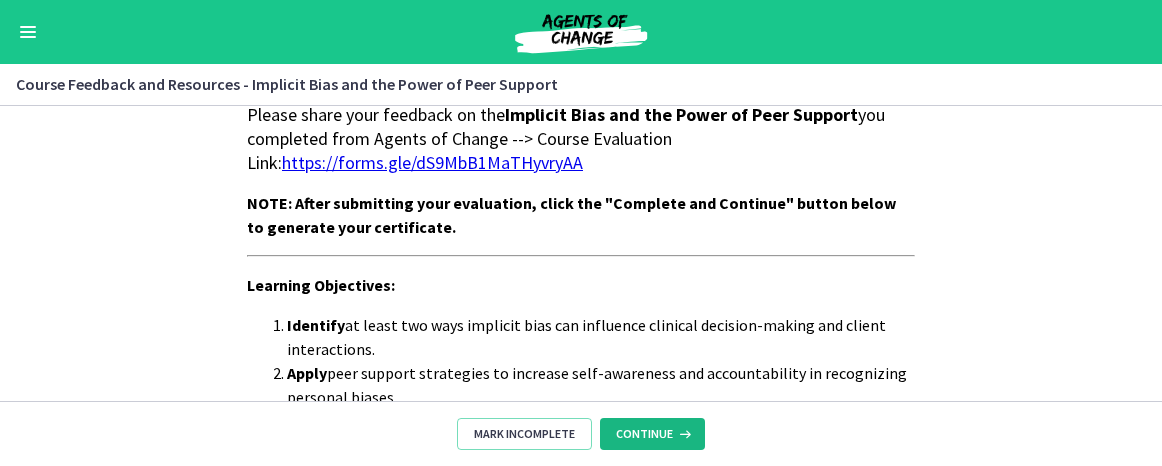 click on "Continue" at bounding box center [644, 434] 